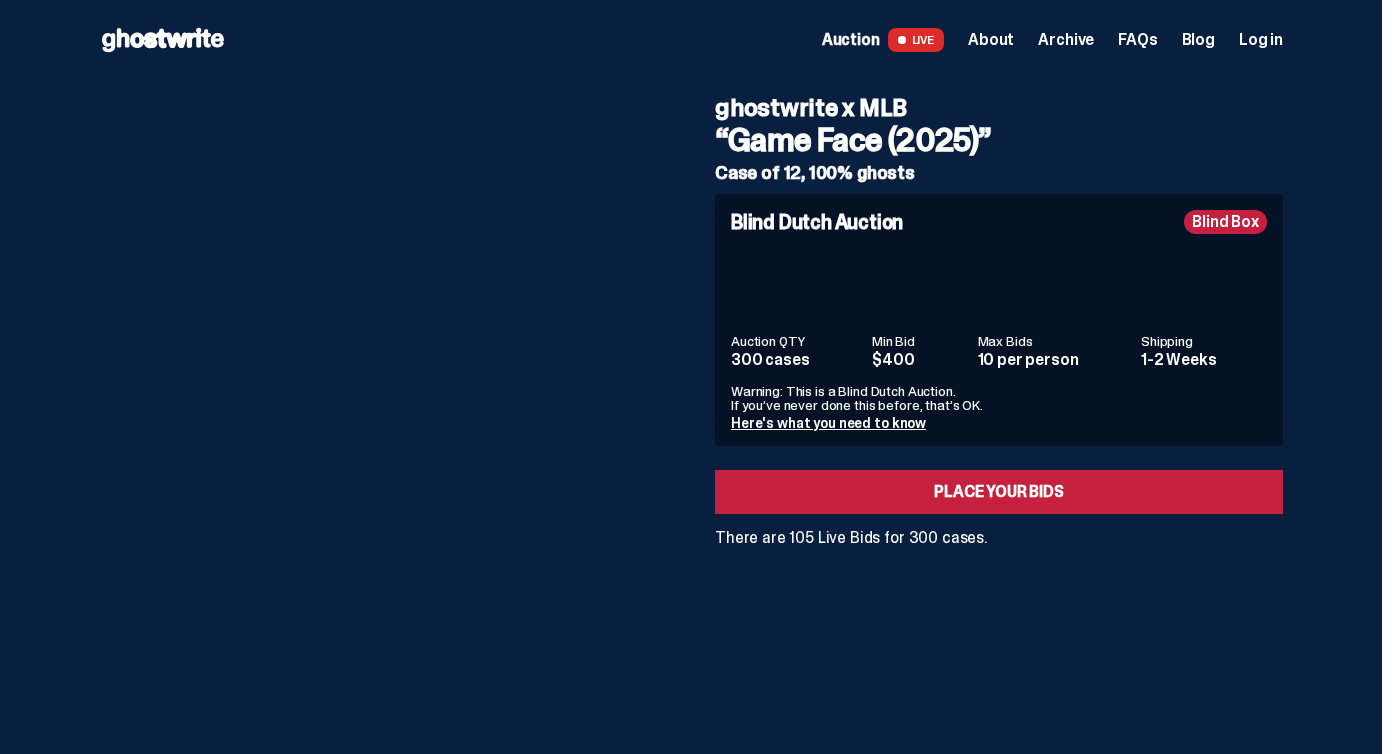 scroll, scrollTop: 0, scrollLeft: 0, axis: both 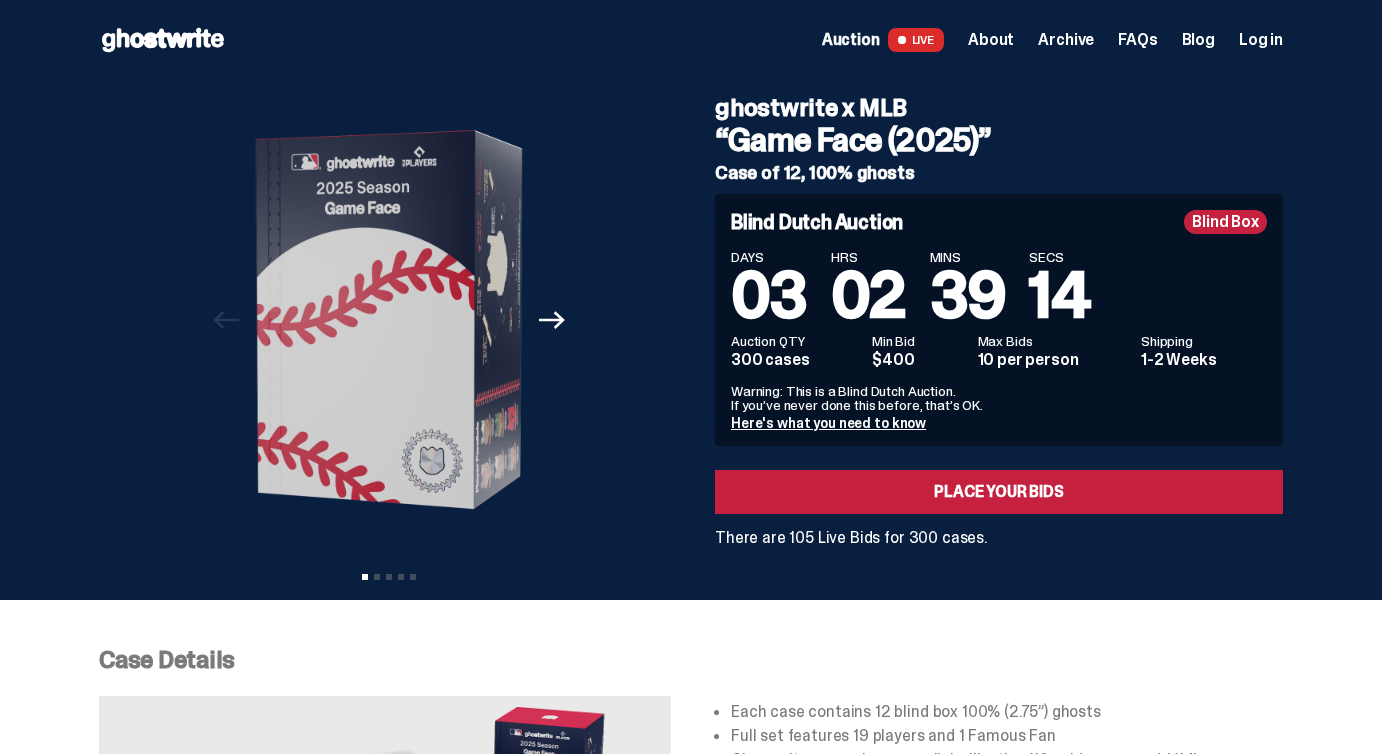 click on "Log in" at bounding box center [1261, 40] 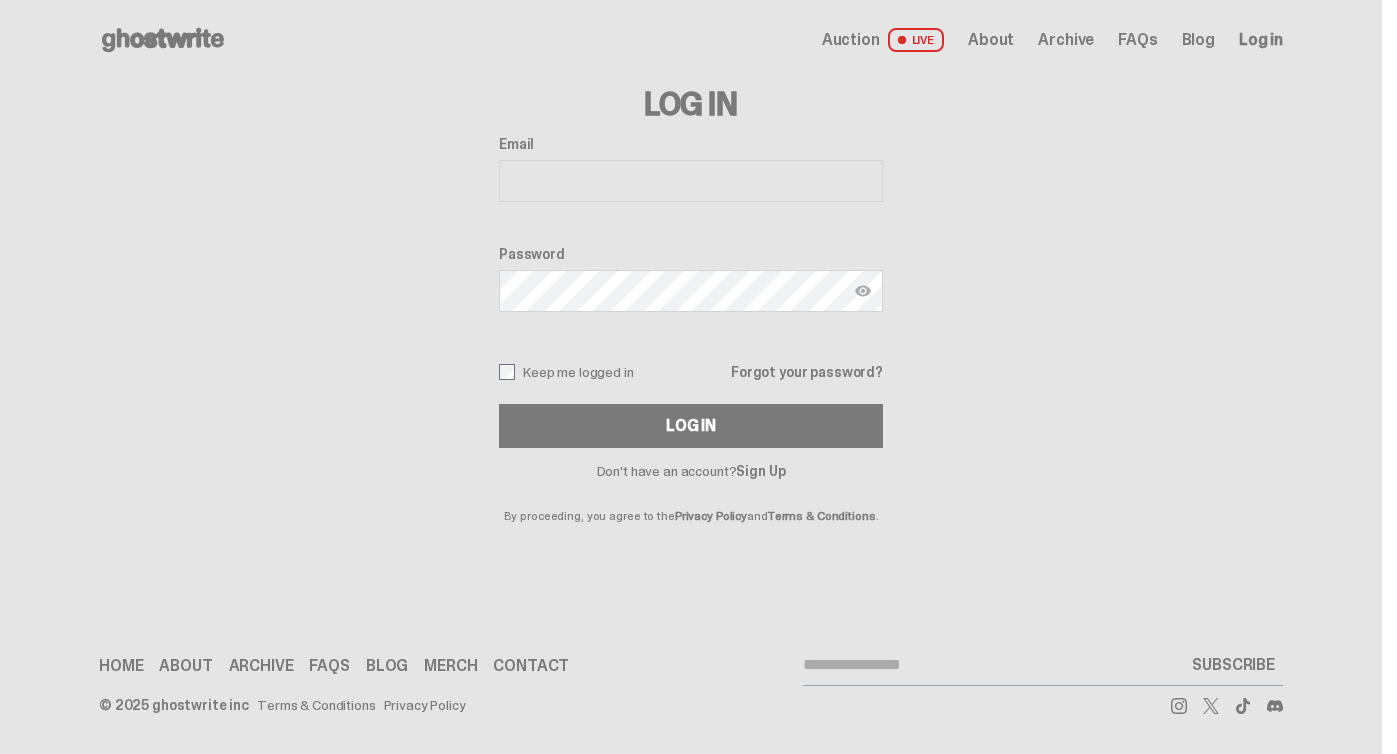 click on "Sign Up" at bounding box center [760, 471] 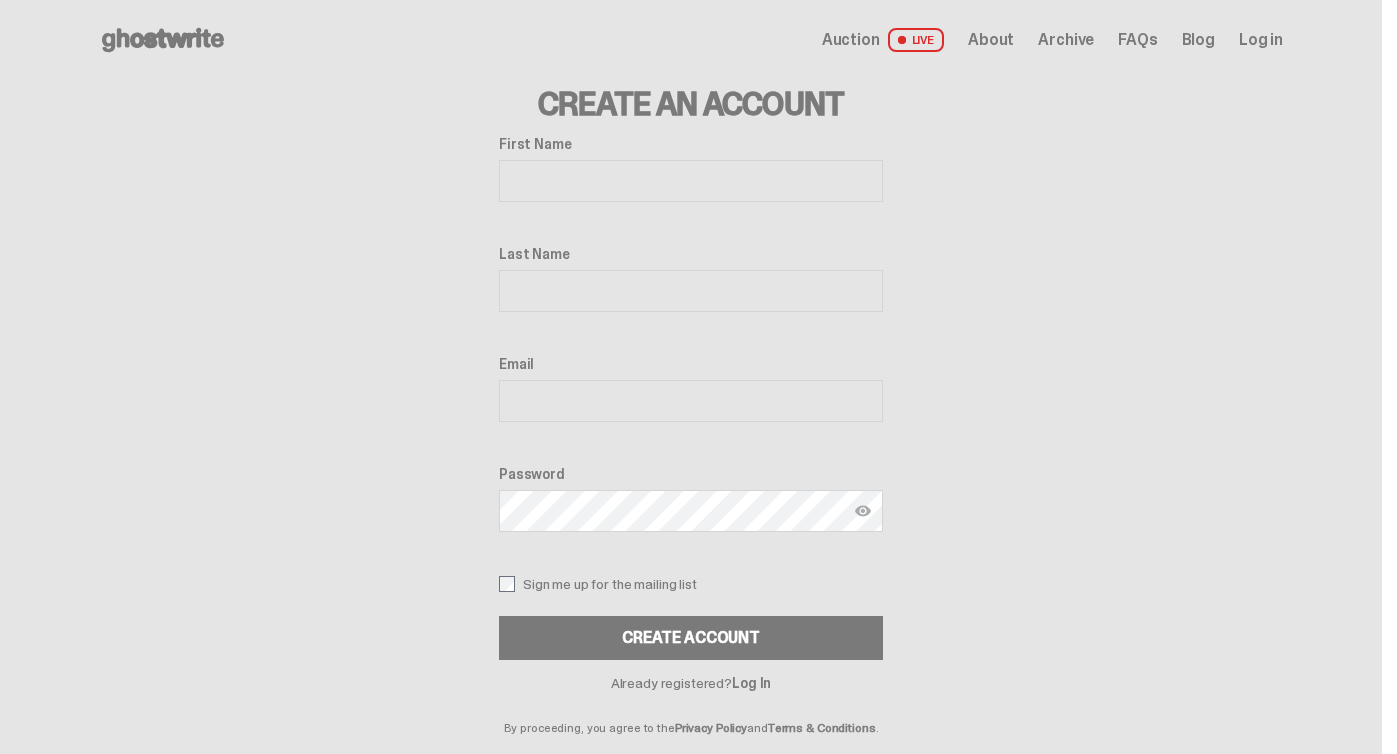 click on "First Name" at bounding box center [691, 181] 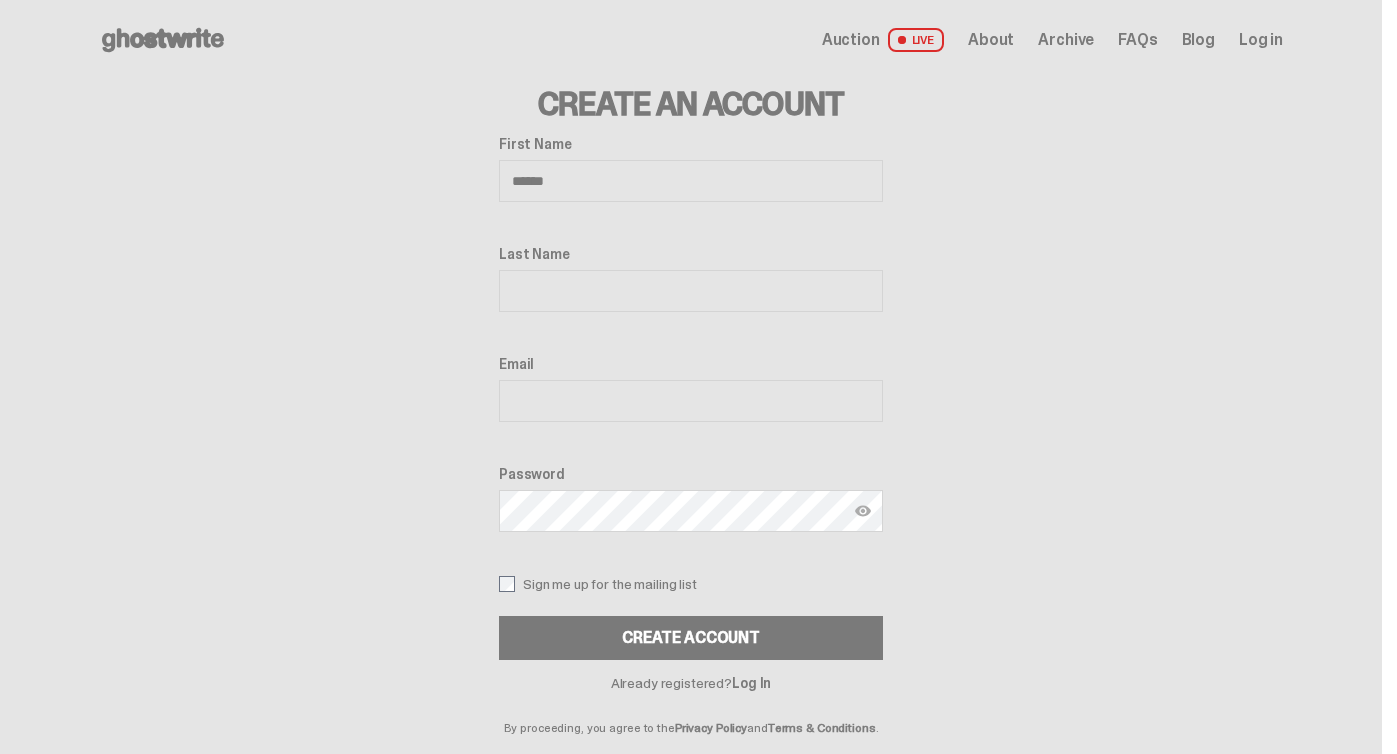 type on "**" 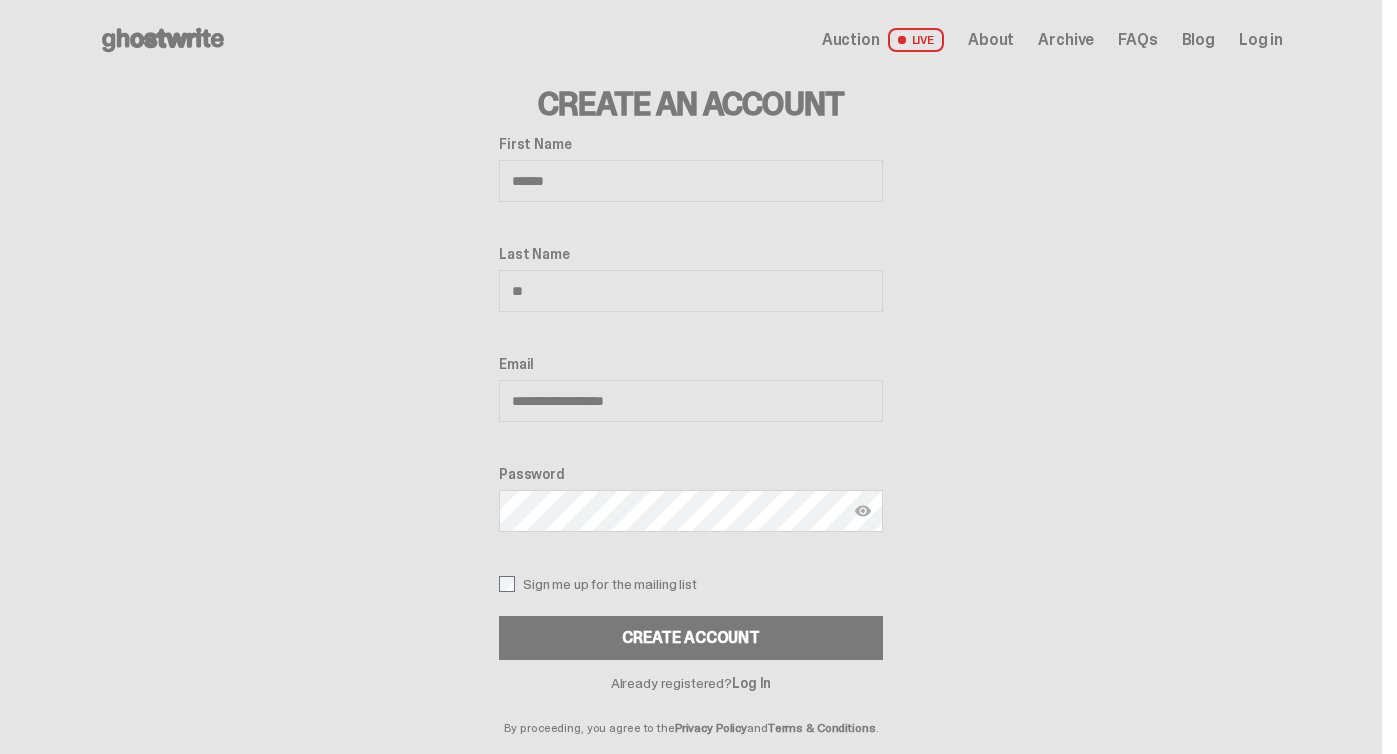 type on "**********" 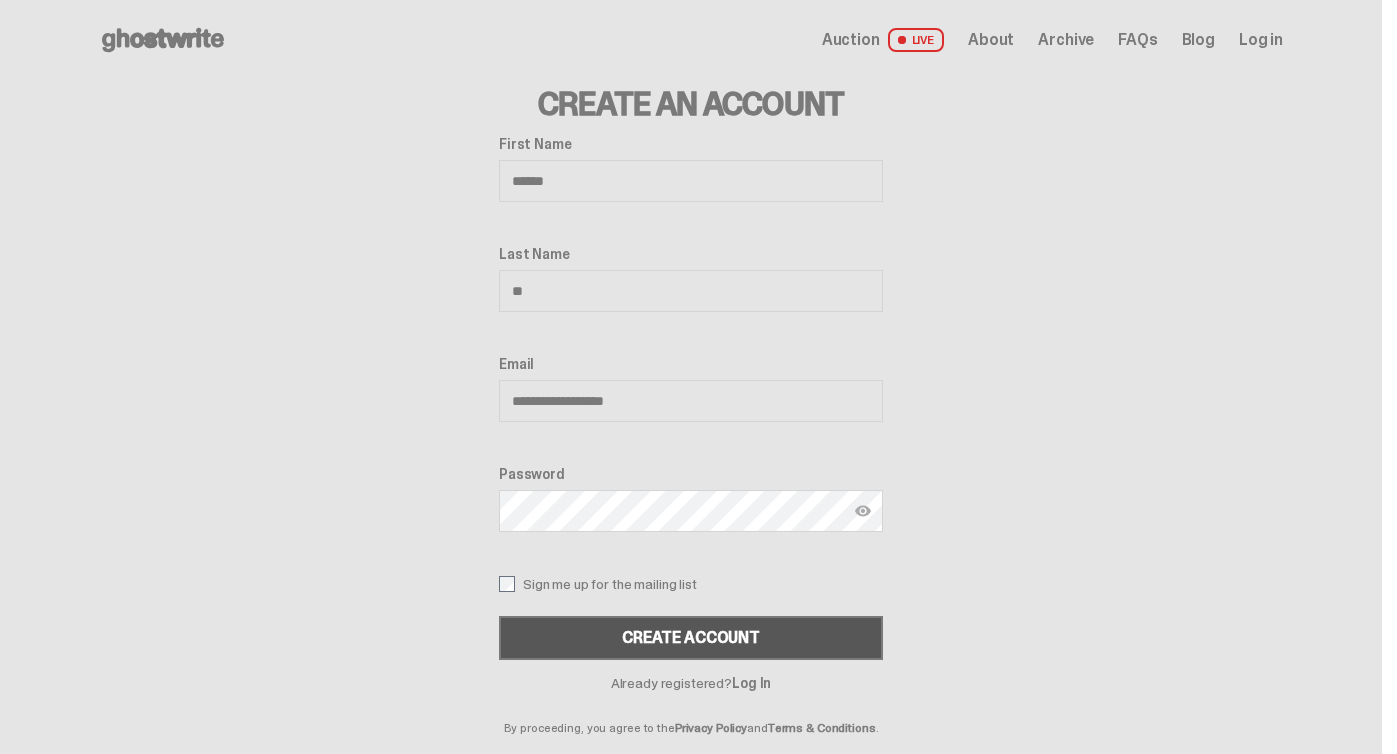 click on "Create Account" at bounding box center [691, 638] 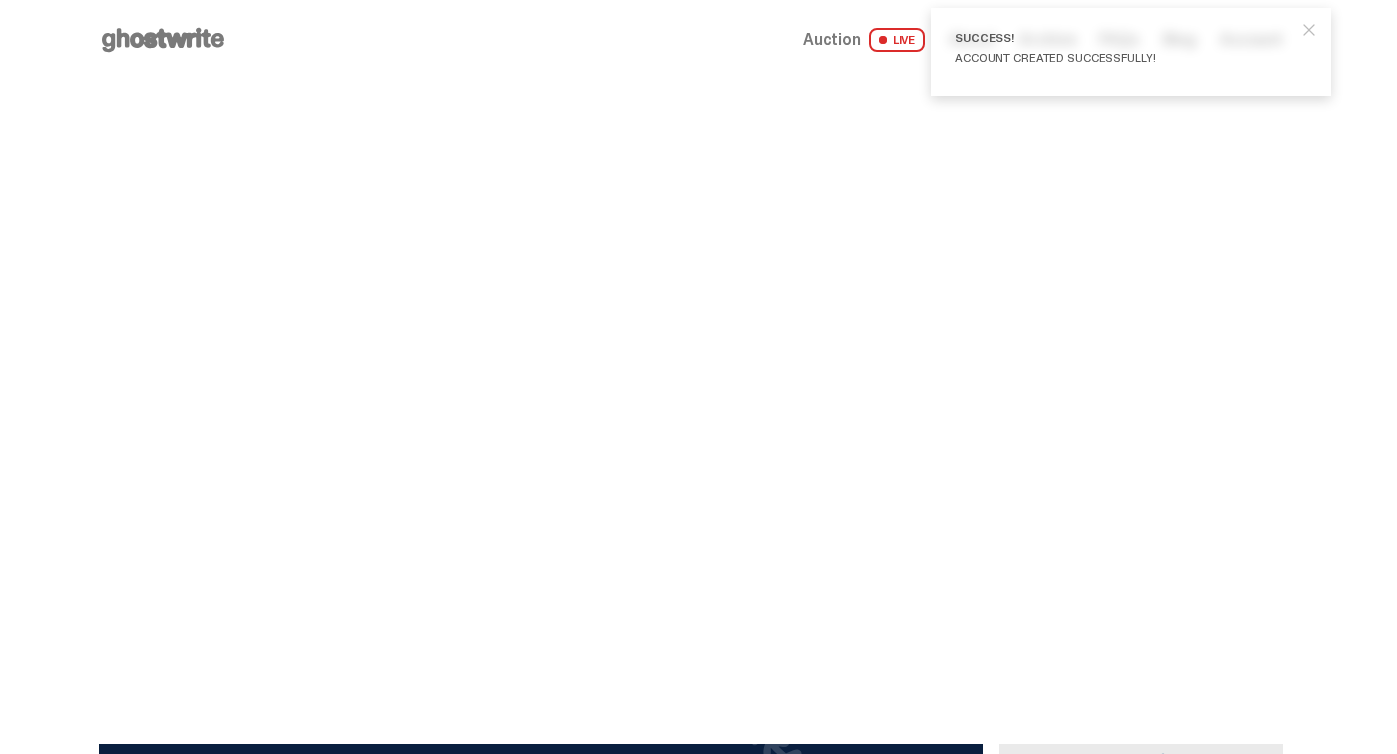 scroll, scrollTop: 0, scrollLeft: 0, axis: both 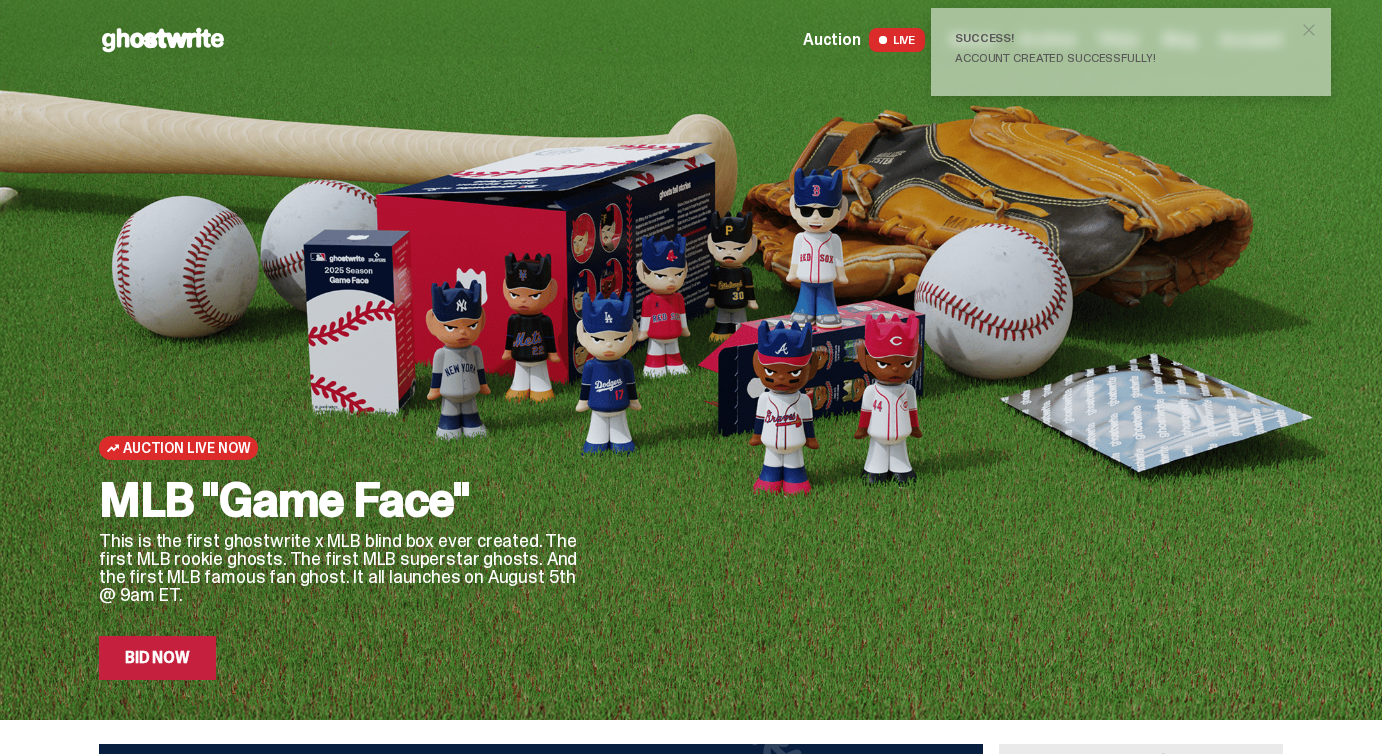 click on "Bid Now" at bounding box center [157, 658] 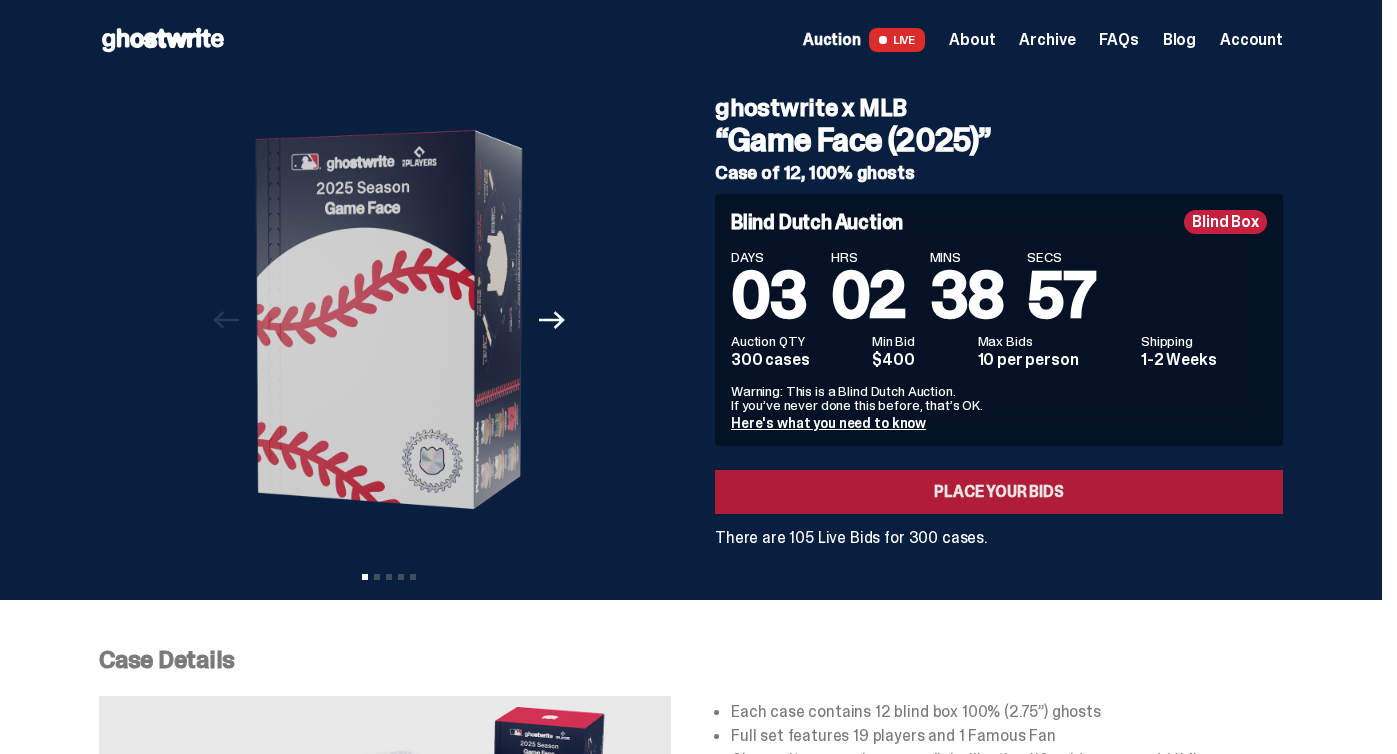 click on "Place your Bids" at bounding box center (999, 492) 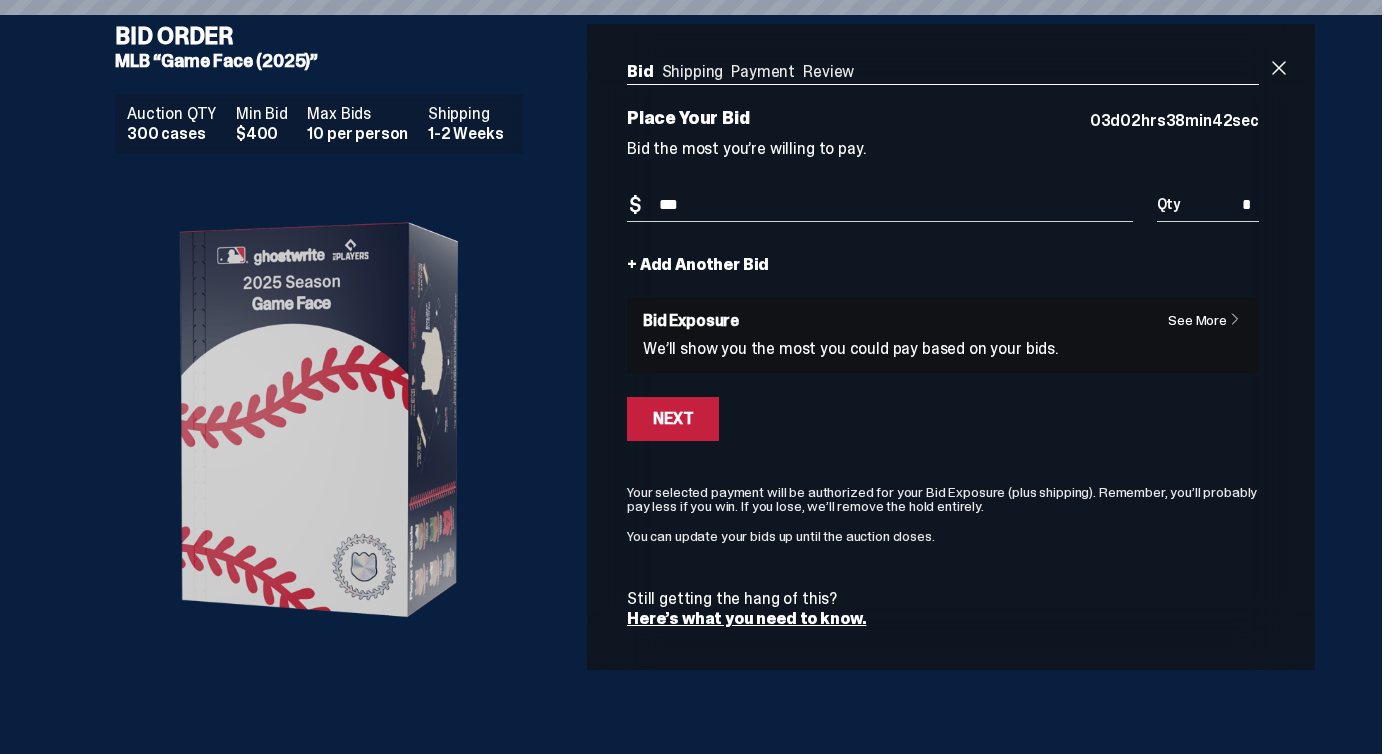 type on "***" 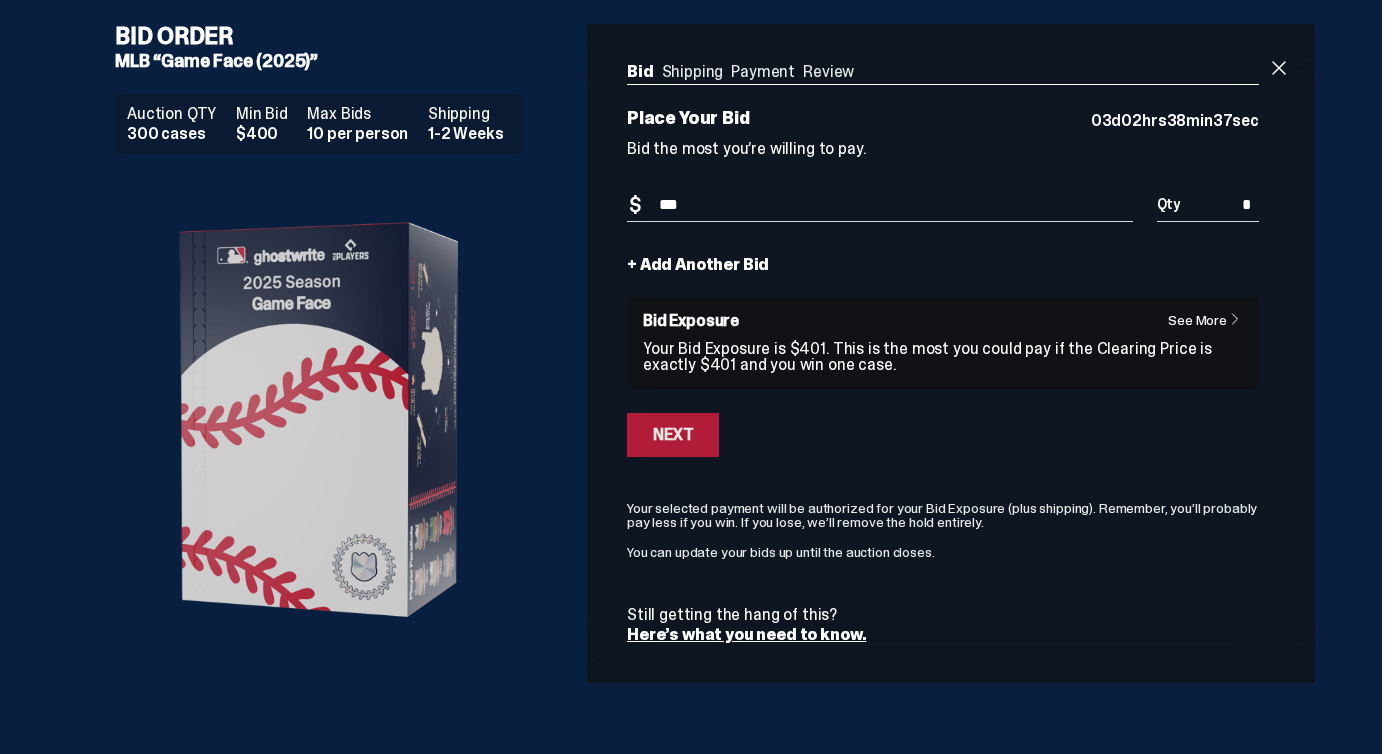 click on "Next" at bounding box center [673, 435] 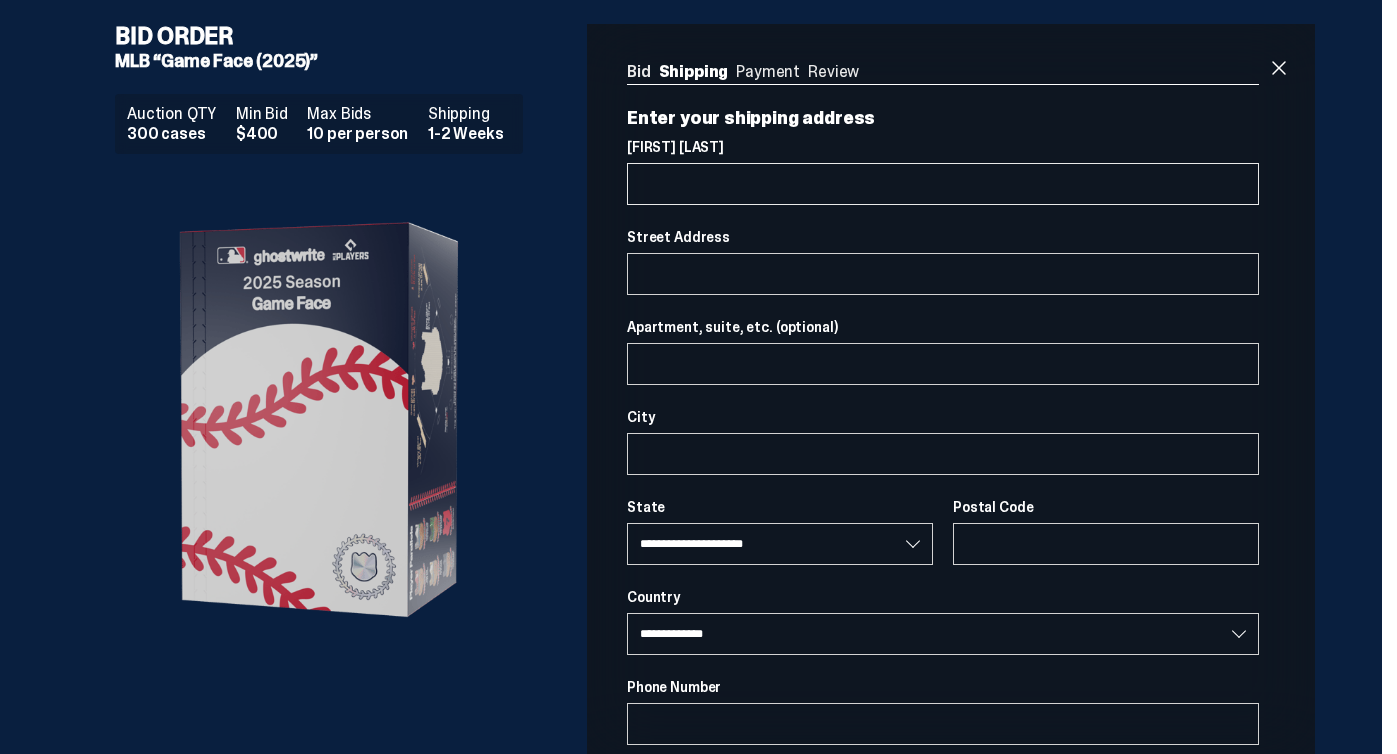 click on "[FIRST] [LAST]" at bounding box center [943, 184] 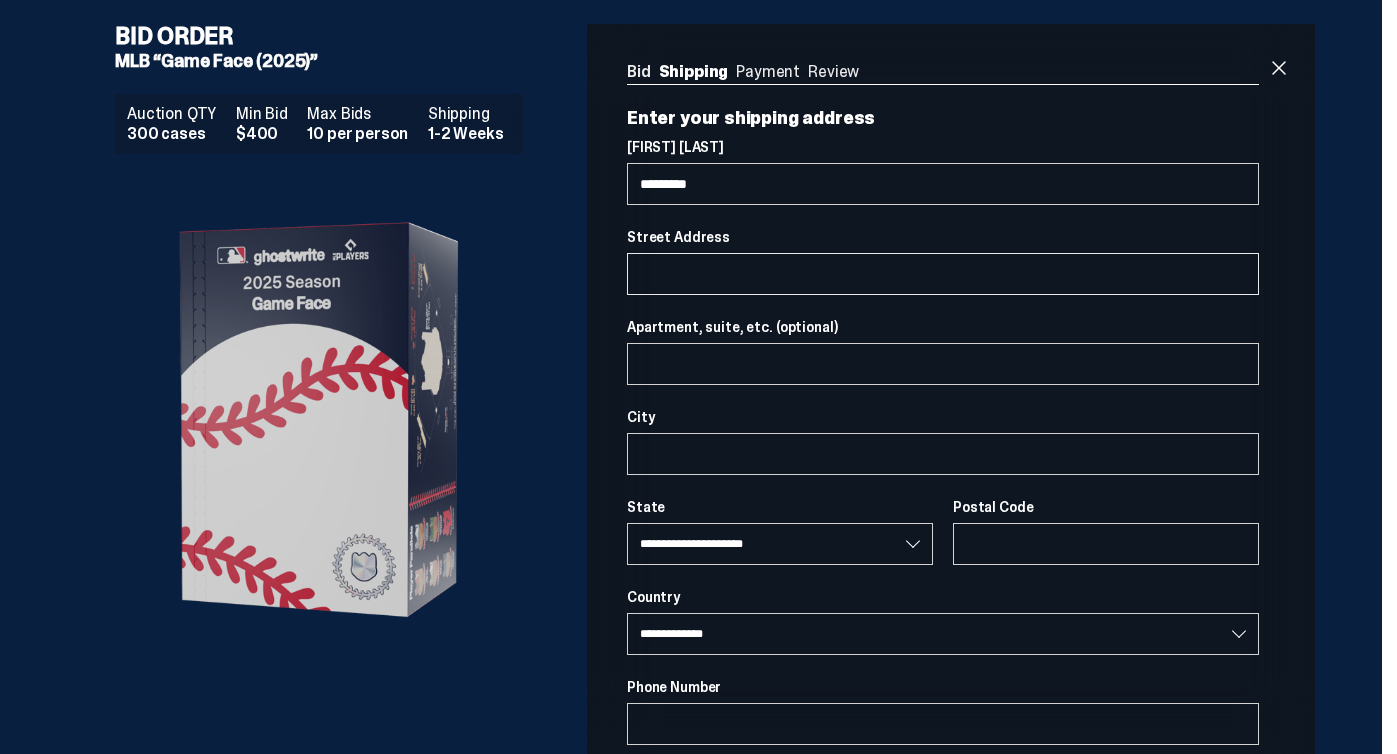 type on "**********" 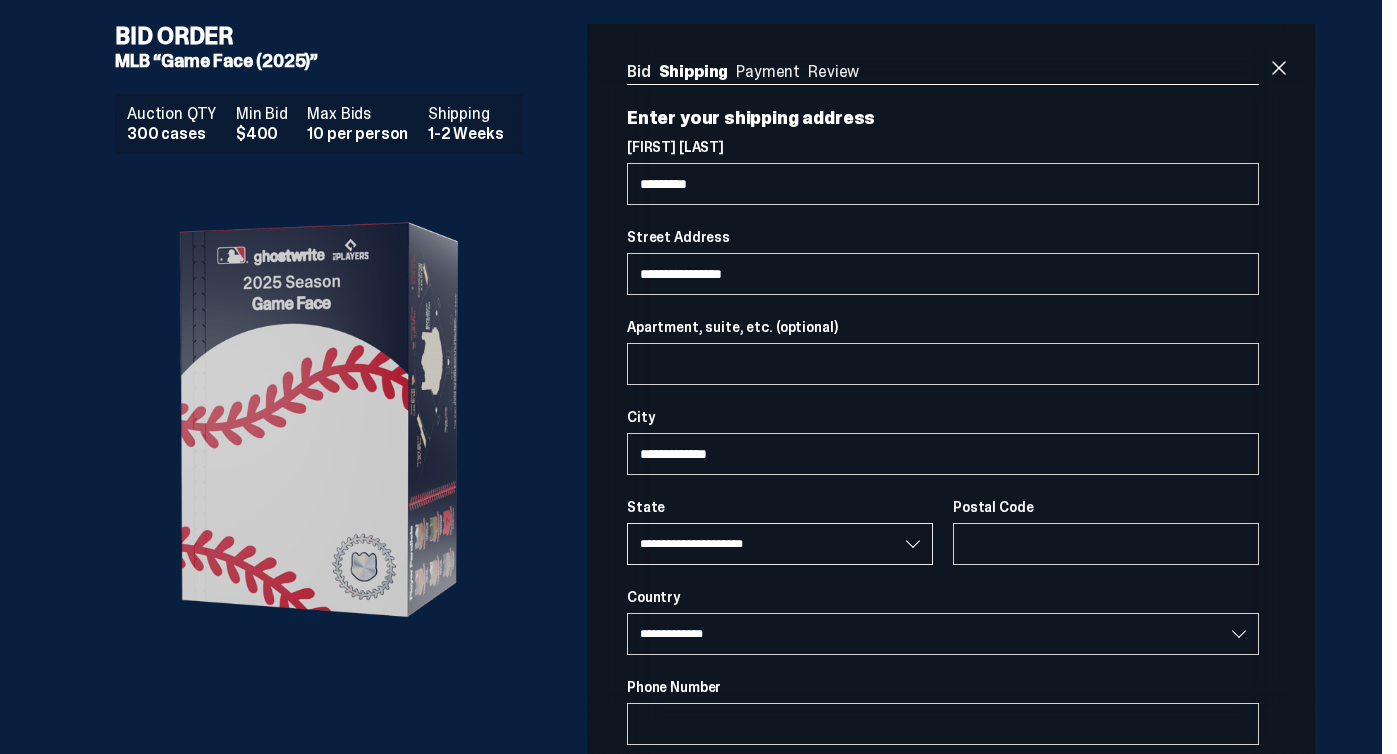 select on "**" 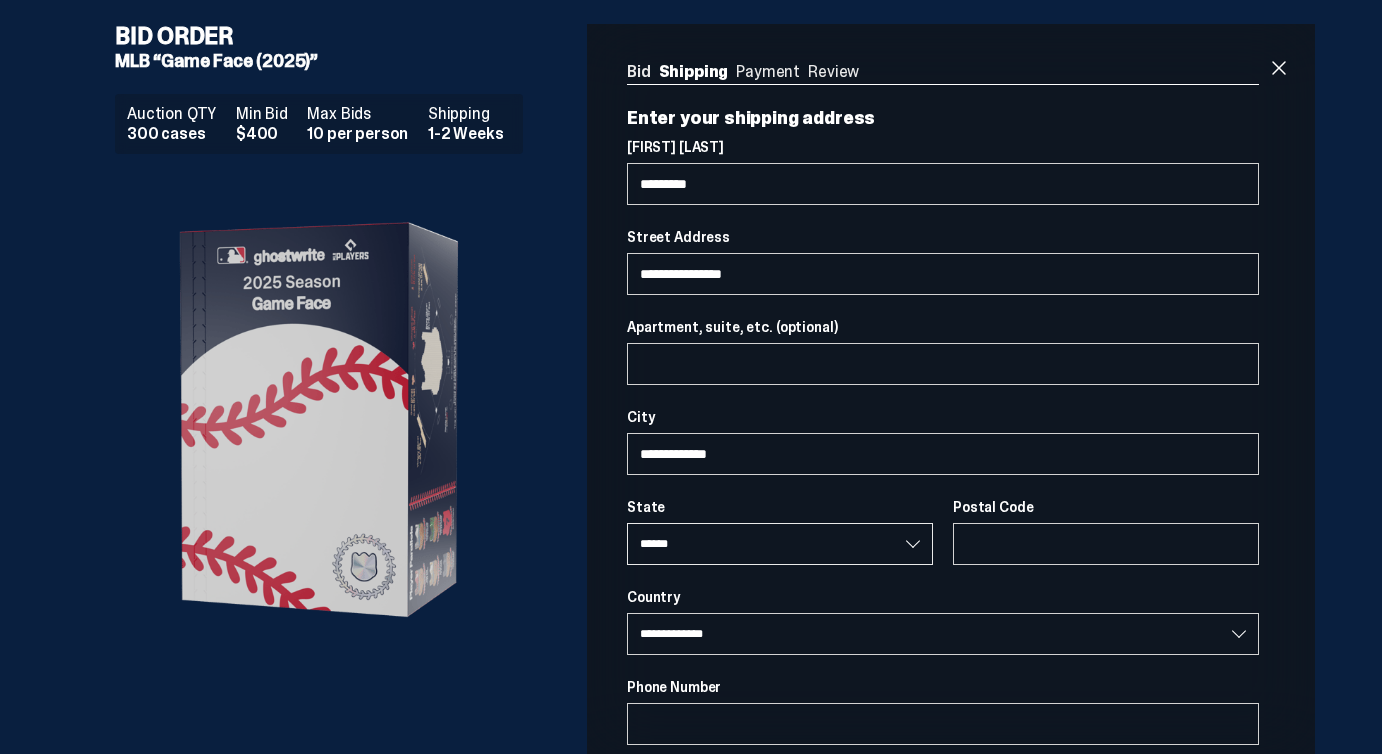 type on "*******" 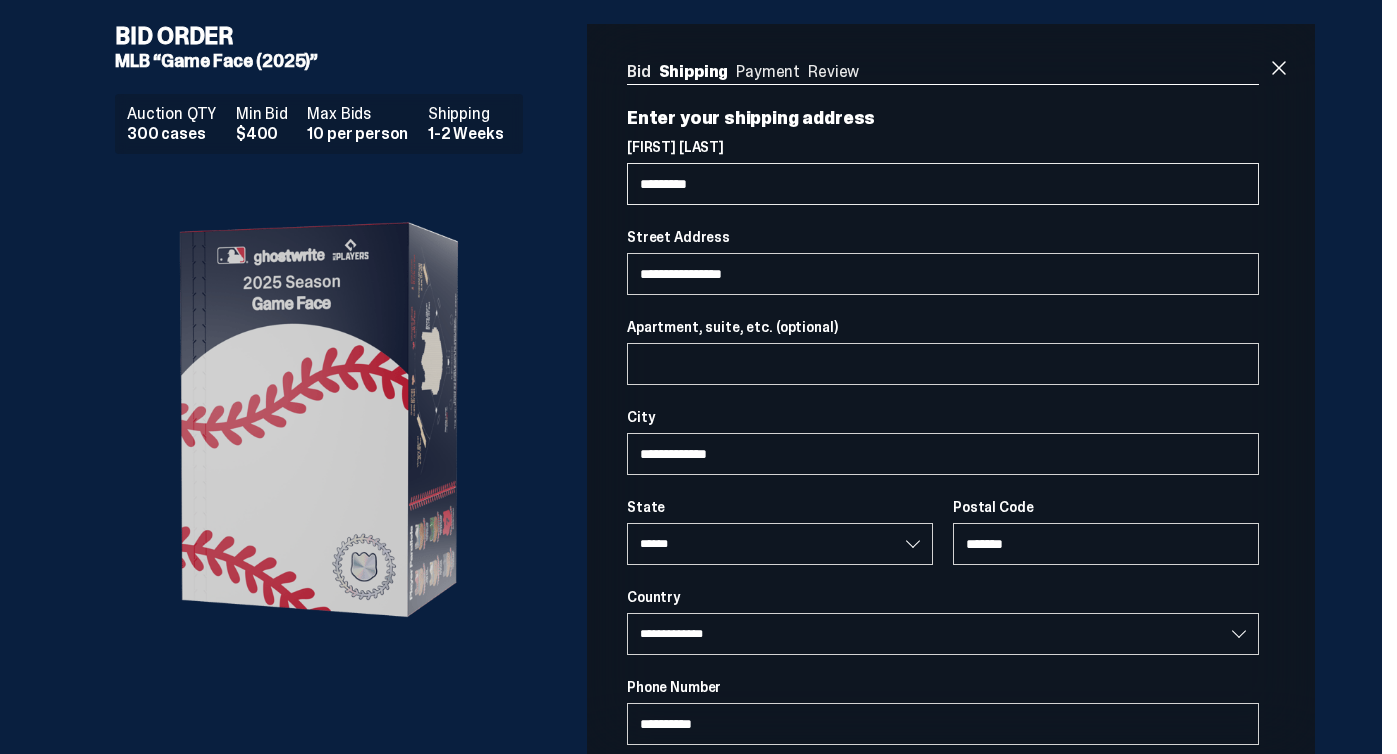 select on "**" 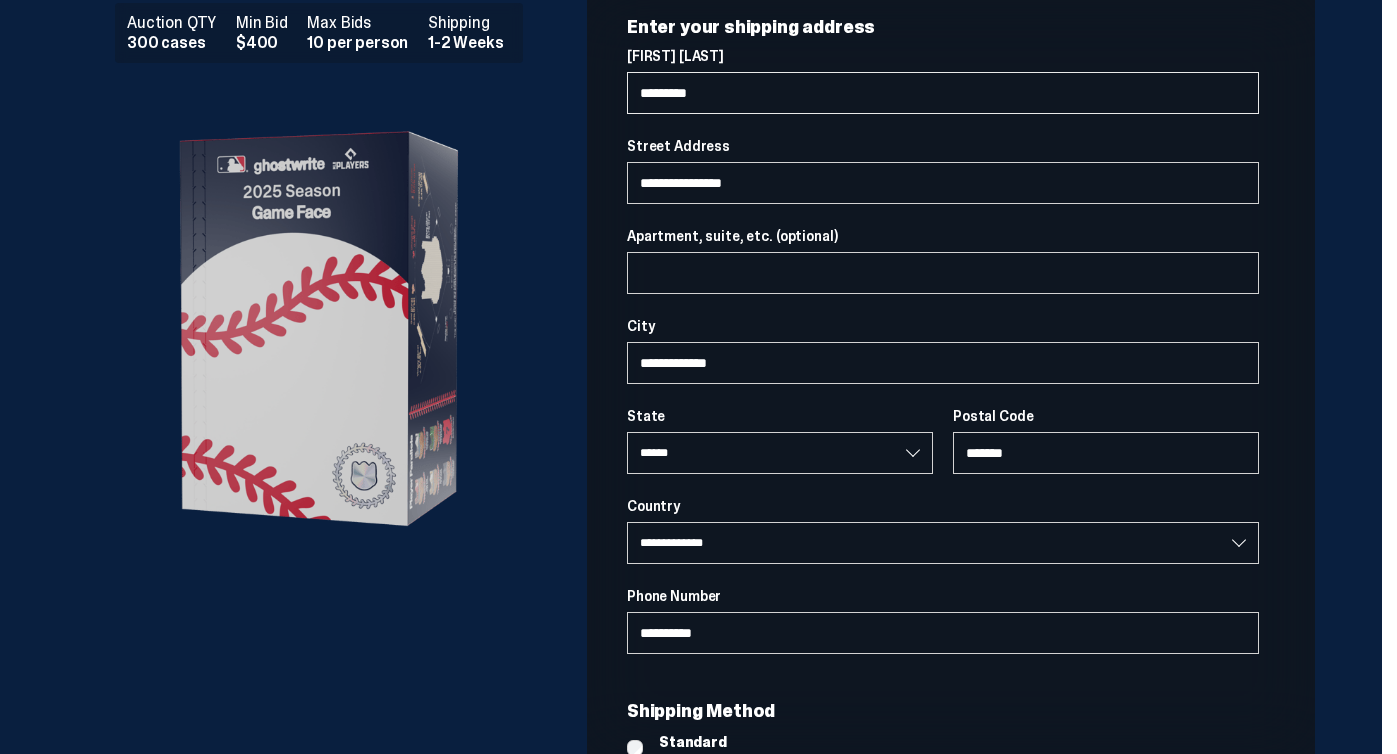 scroll, scrollTop: 105, scrollLeft: 0, axis: vertical 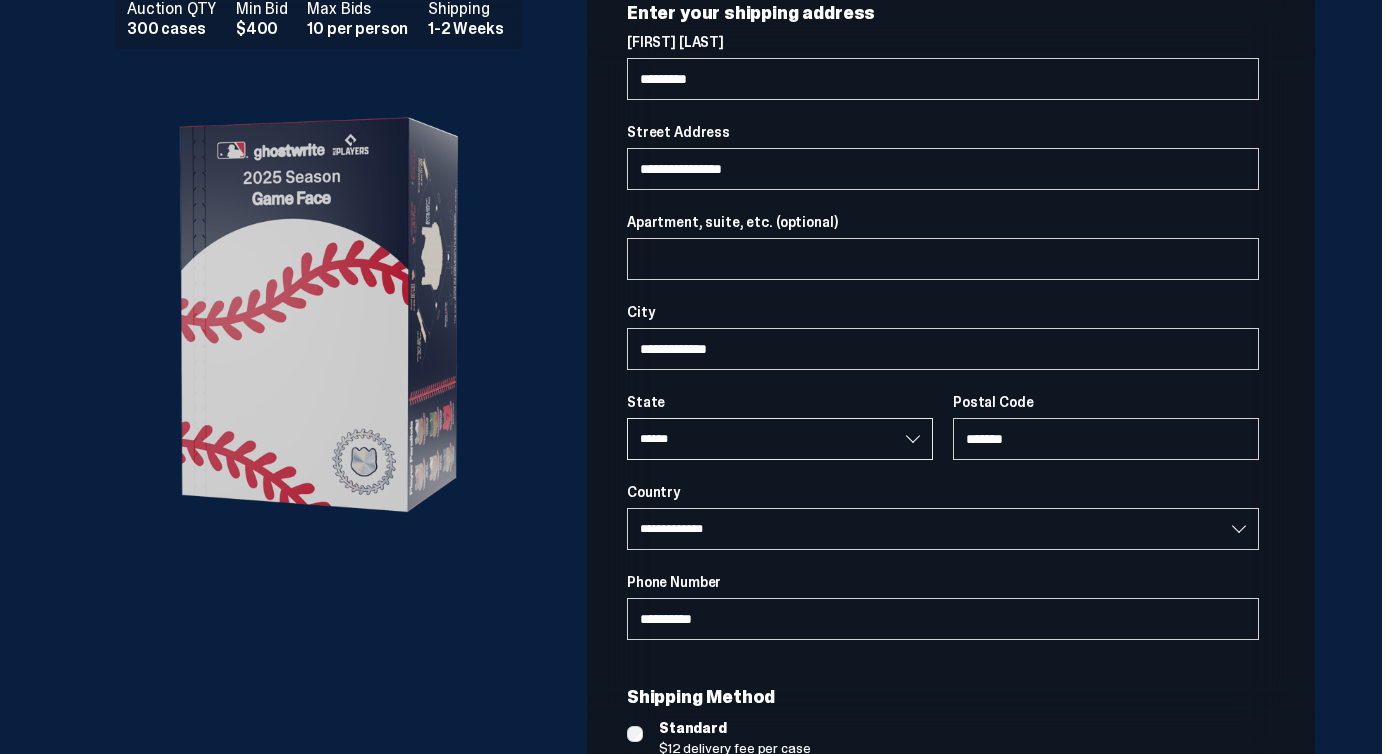 click on "**********" at bounding box center [780, 439] 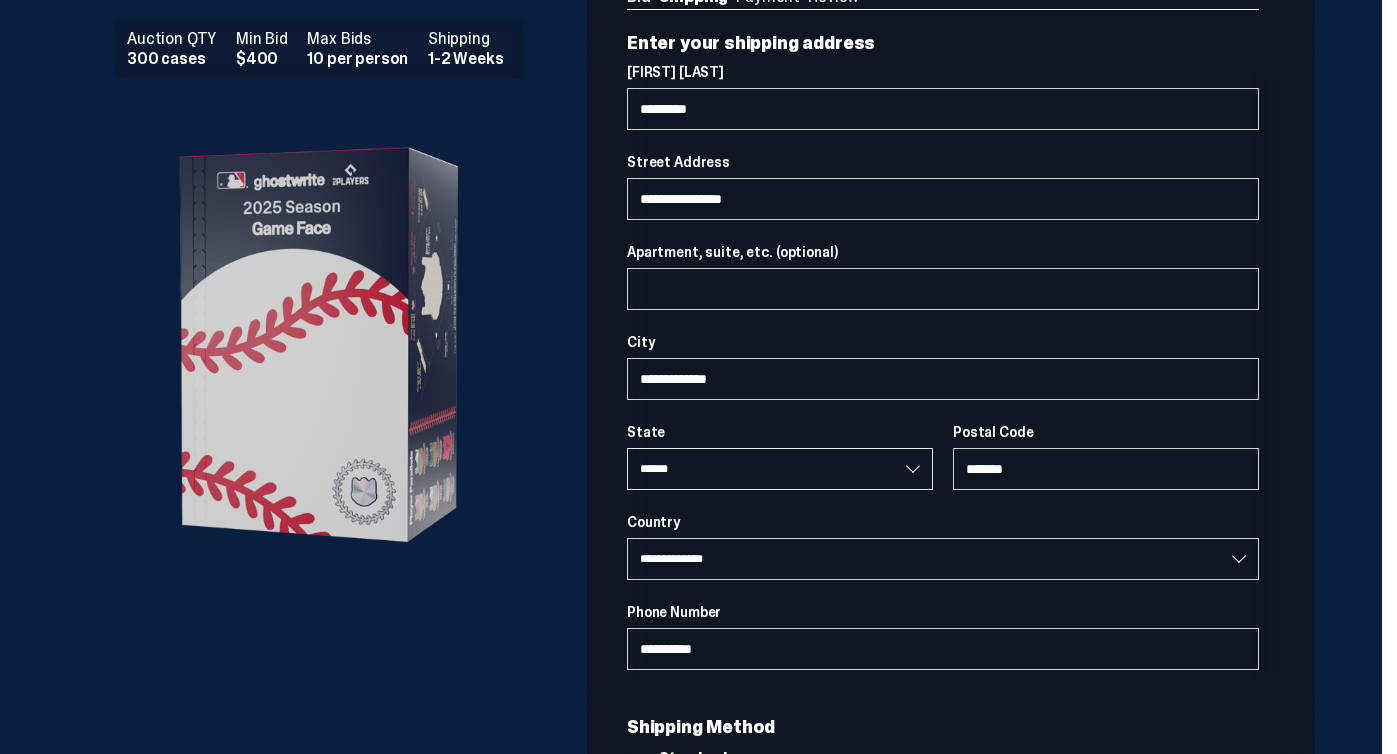 scroll, scrollTop: 70, scrollLeft: 0, axis: vertical 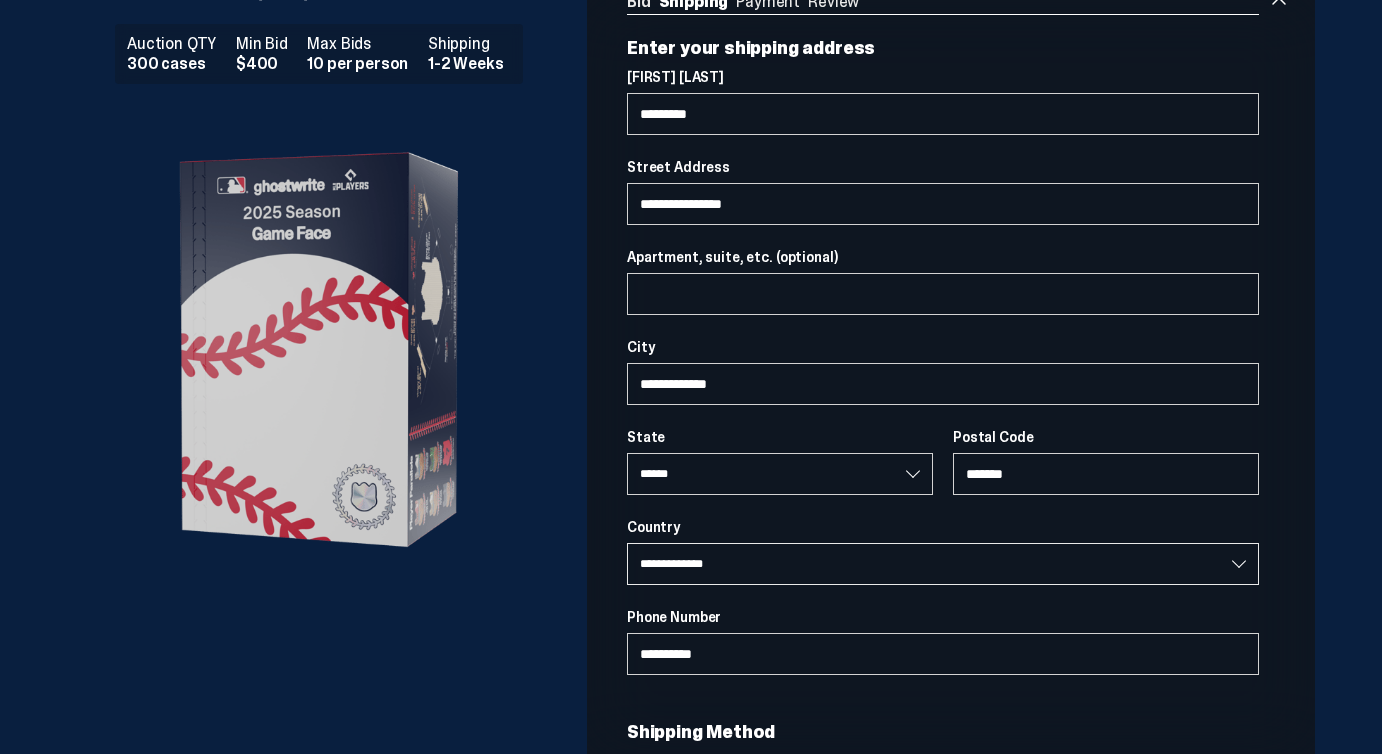 click on "**********" at bounding box center (943, 564) 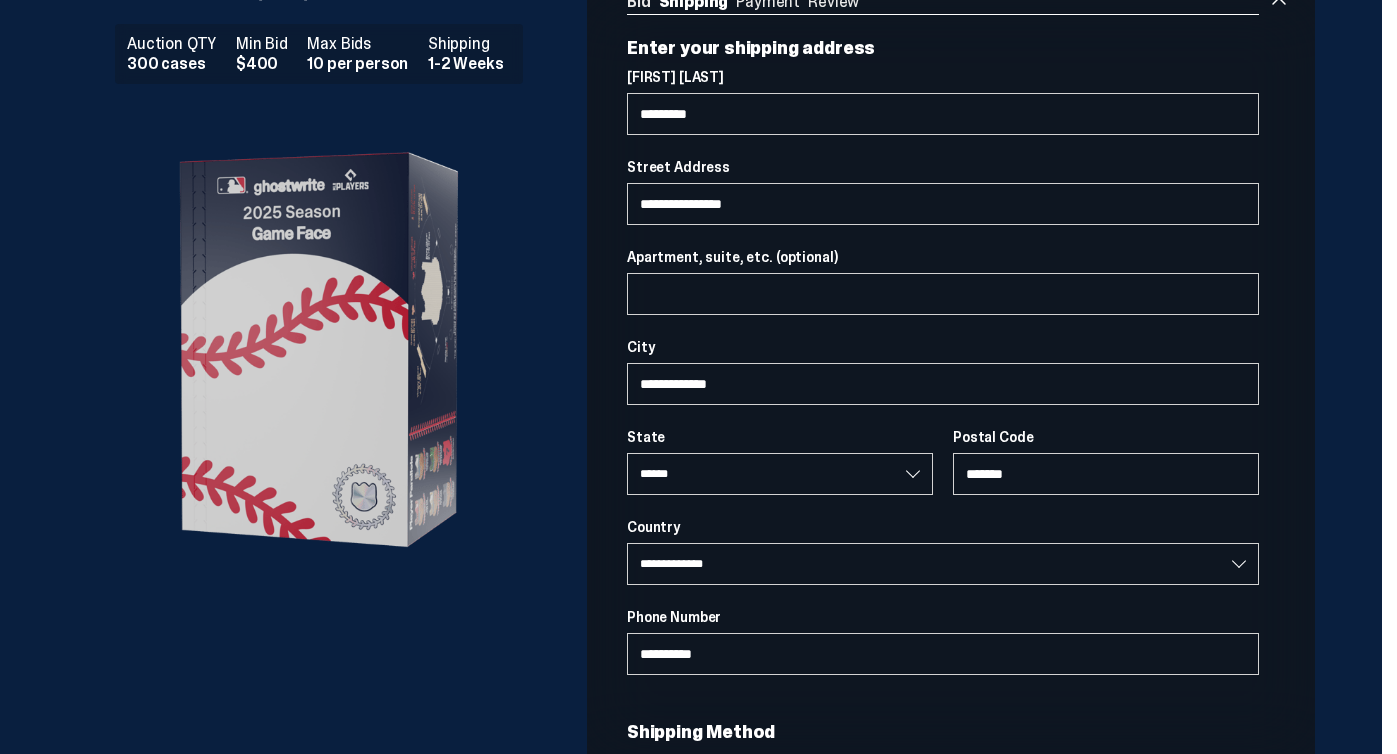 click on "Bid Order
MLB “Game Face (2025)”
Auction QTY
300 cases
Min Bid
$400
Max Bids
10 per person
Shipping
1-2 Weeks
Bid
Shipping
Payment
Review
Auction QTY
300 cases
Min Bid
$400
Max Bids" at bounding box center [691, 449] 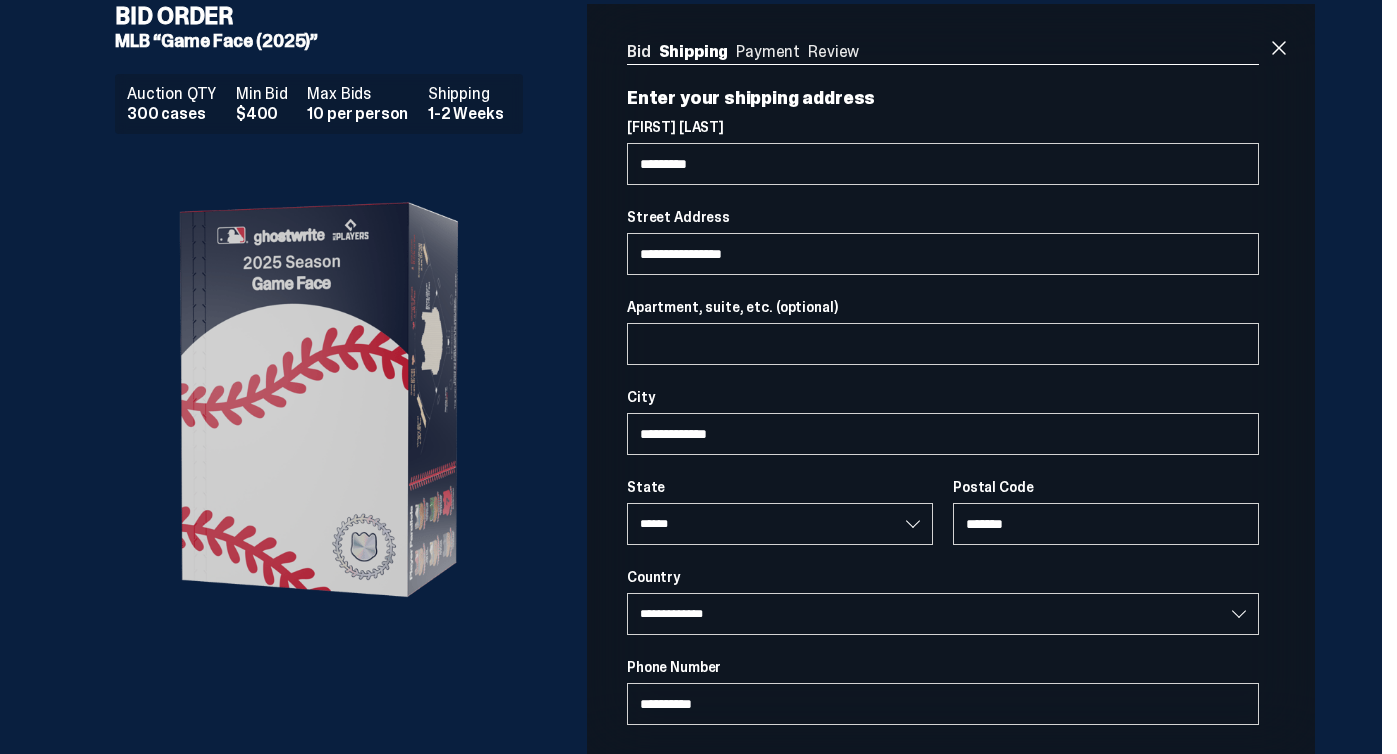 scroll, scrollTop: 0, scrollLeft: 0, axis: both 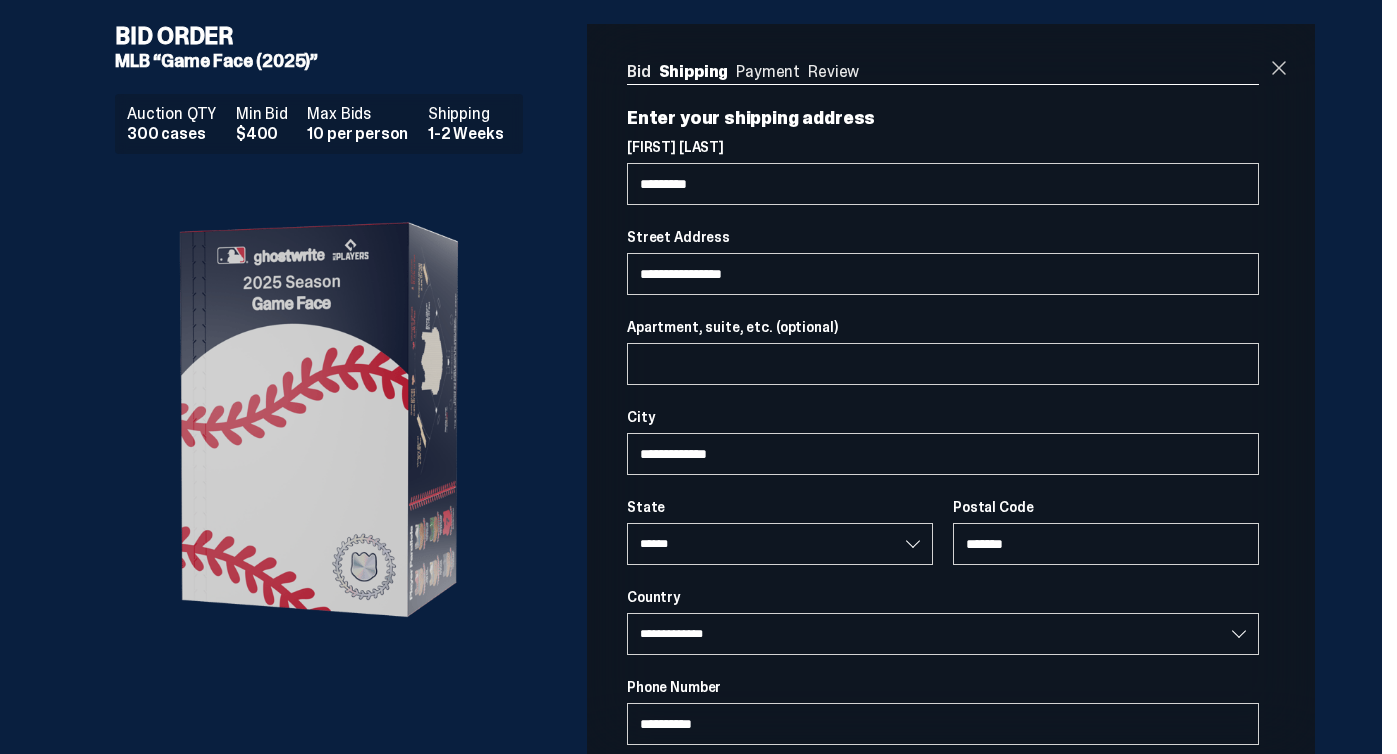 click at bounding box center (1279, 68) 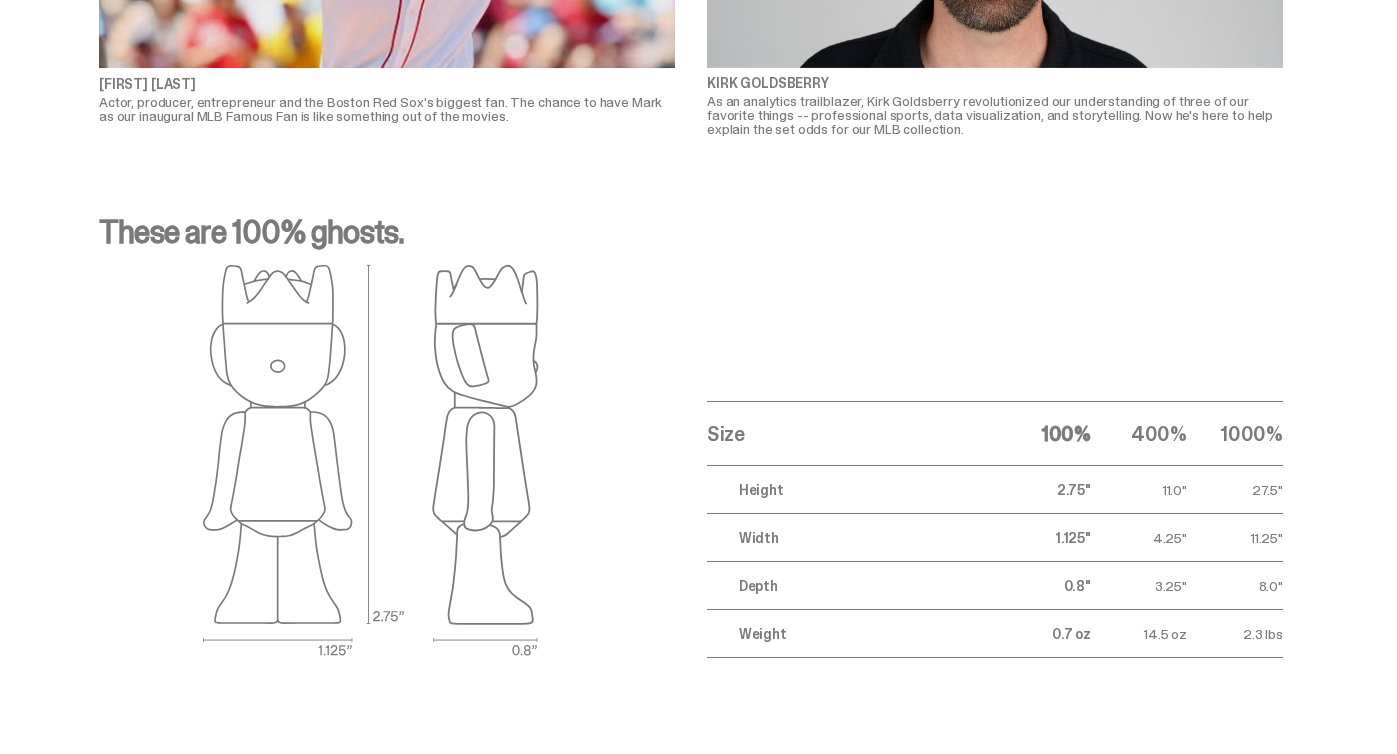 scroll, scrollTop: 7861, scrollLeft: 0, axis: vertical 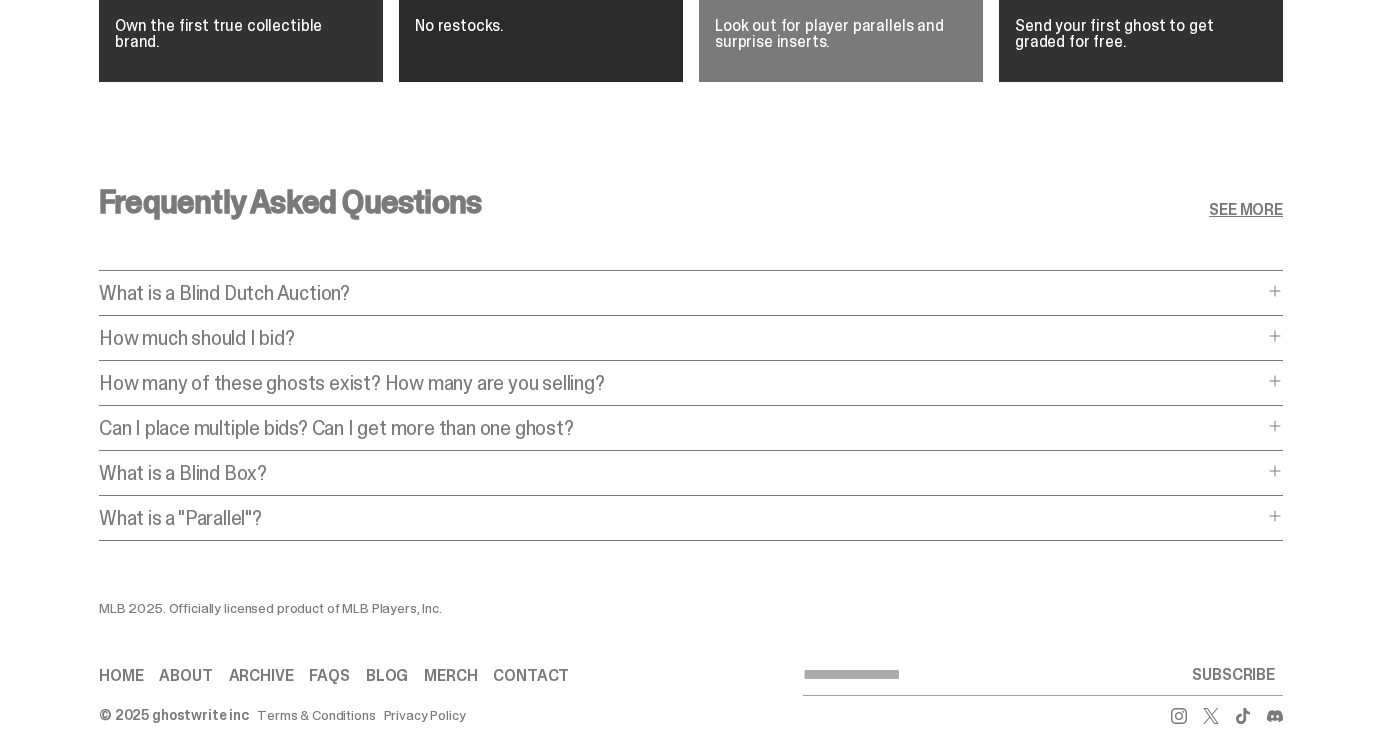 click on "FAQs" at bounding box center [329, 676] 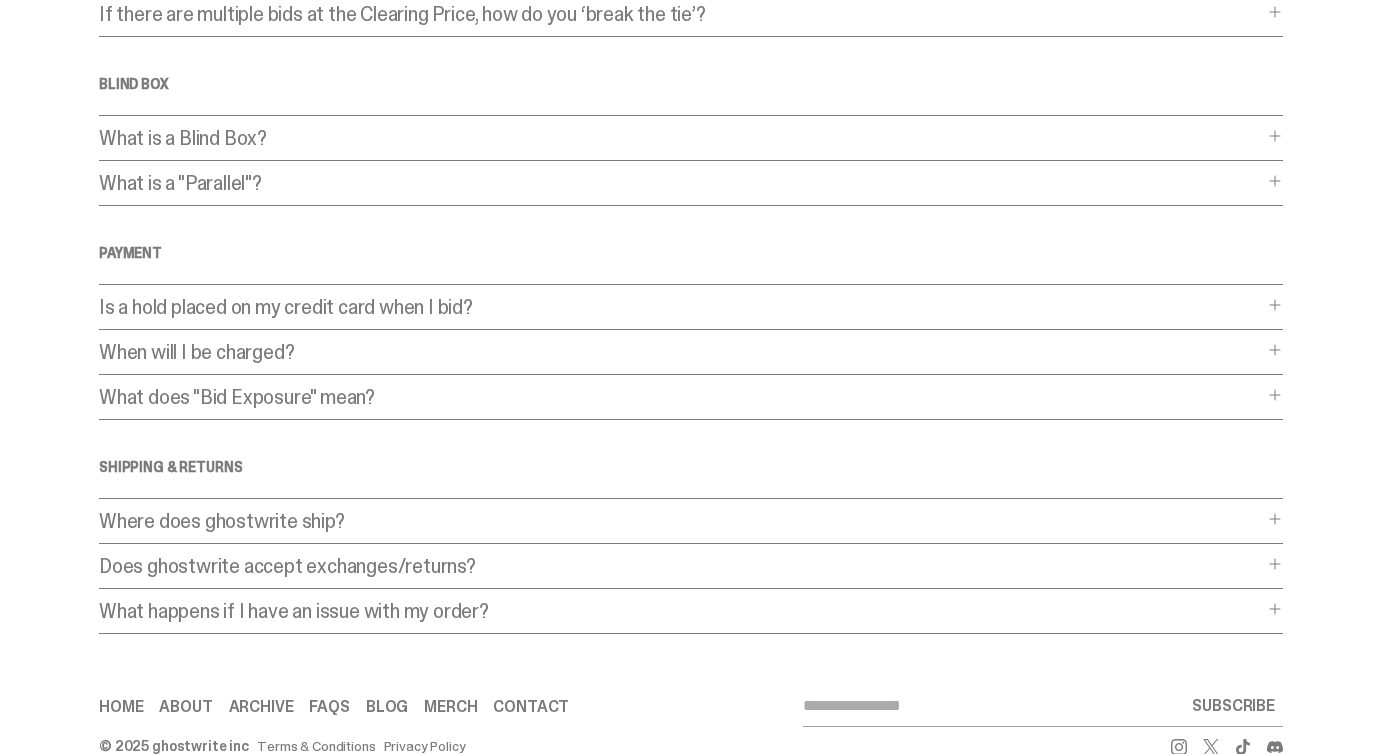 scroll, scrollTop: 544, scrollLeft: 0, axis: vertical 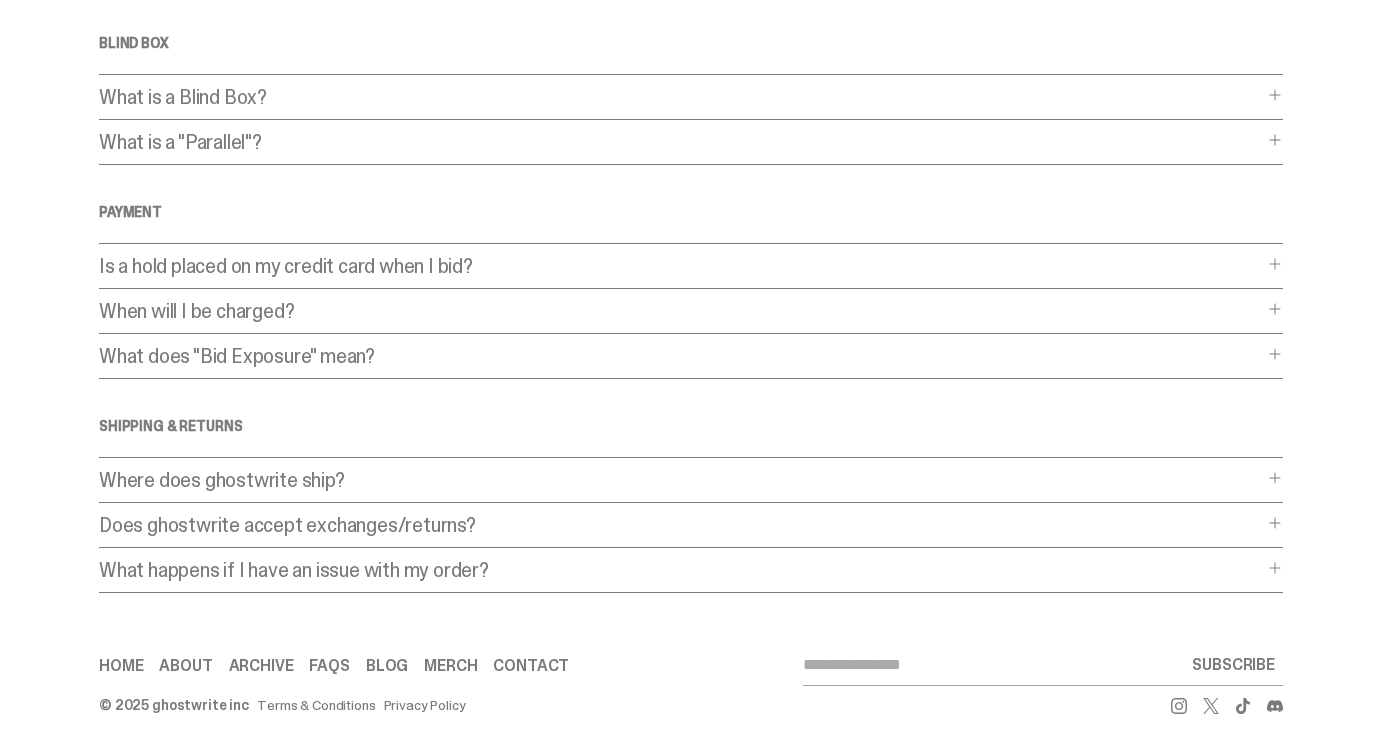 click on "Where does ghostwrite ship?" at bounding box center (681, 480) 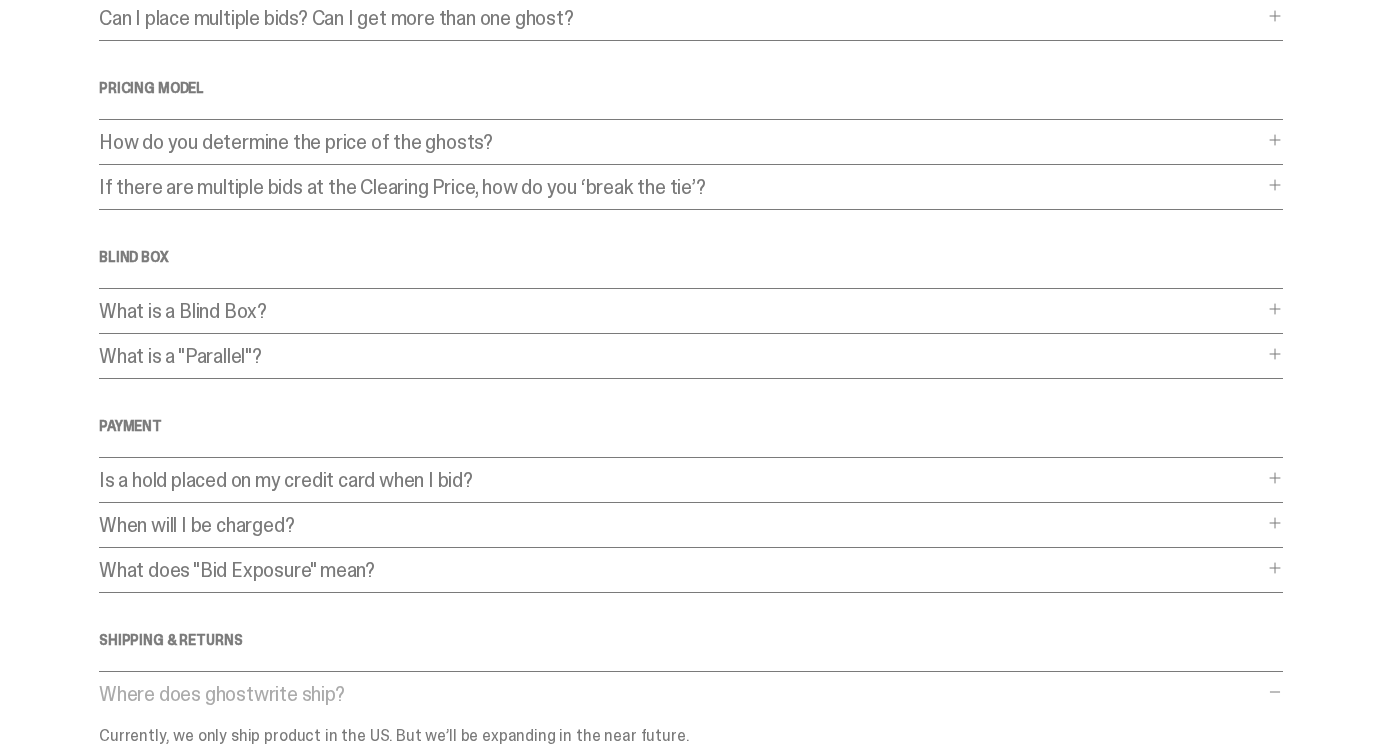 scroll, scrollTop: 0, scrollLeft: 0, axis: both 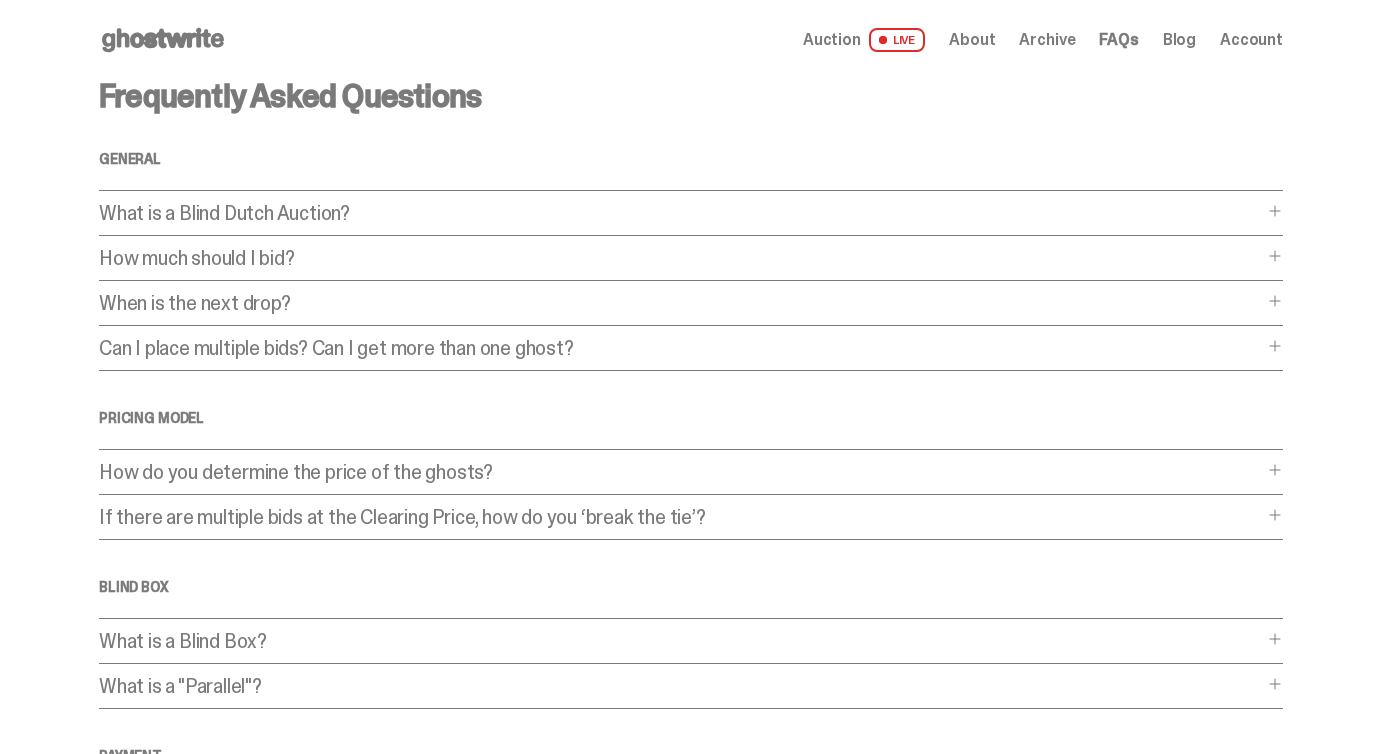 click on "Frequently Asked Questions
General
What is a Blind Dutch Auction?
What is a Blind Dutch Auction?
A Blind Dutch Auction is the most fair and easy way to buy true collectibles like ghosts. Here’s how it works:
For buyers, it's dead simple: just place a bid for the amount you’re willing to pay. That's it. At the end of the auction, we select the winners, and if you're among the top bidders, you win.
Let's drill down a little deeper with a hypothetical. Consider a Blind Dutch Auction where there are 20 ghosts for sale. In that case, the 20th highest bidders win.
That means almost every winner will end up paying LESS than what they originally bid, and no one will end up paying more. The bidders who don’t win won’t be charged a cent, and they can try again next time (or try their luck on the secondary market)." at bounding box center (691, 634) 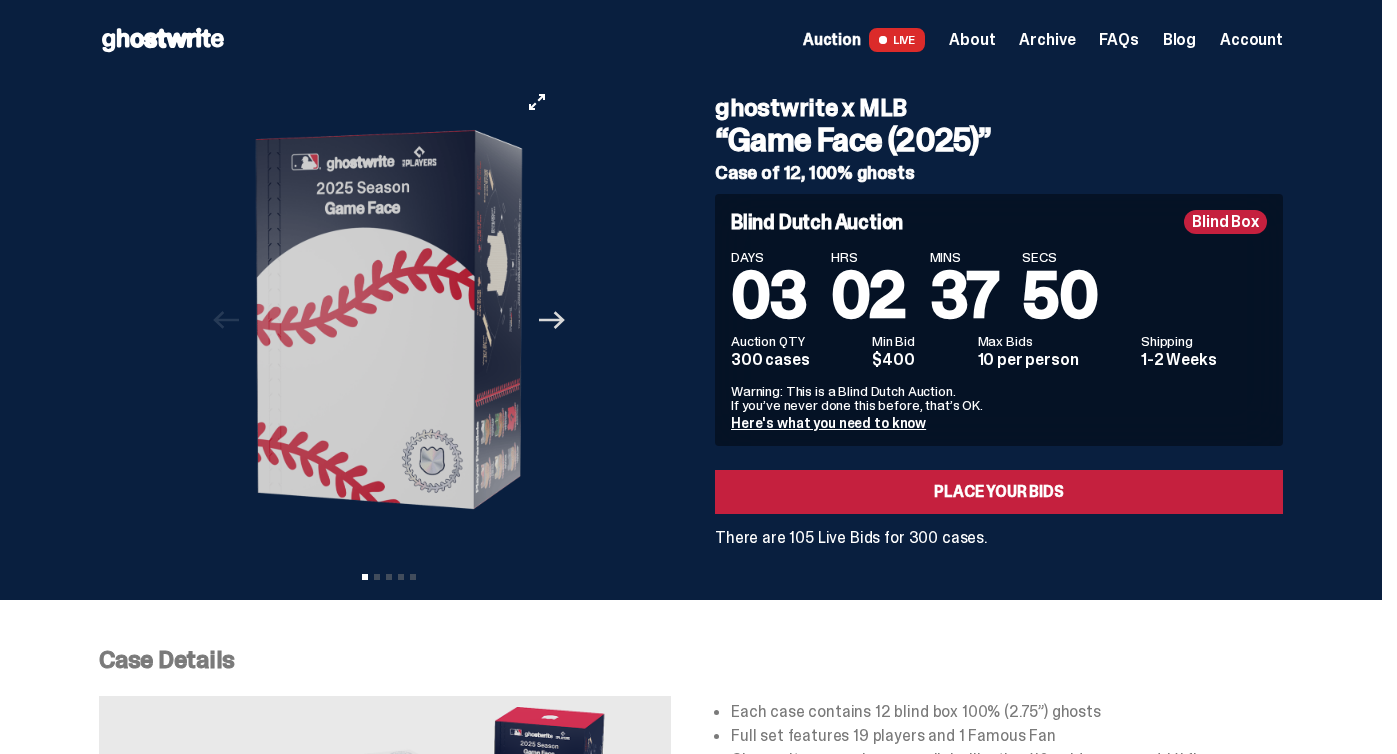 click 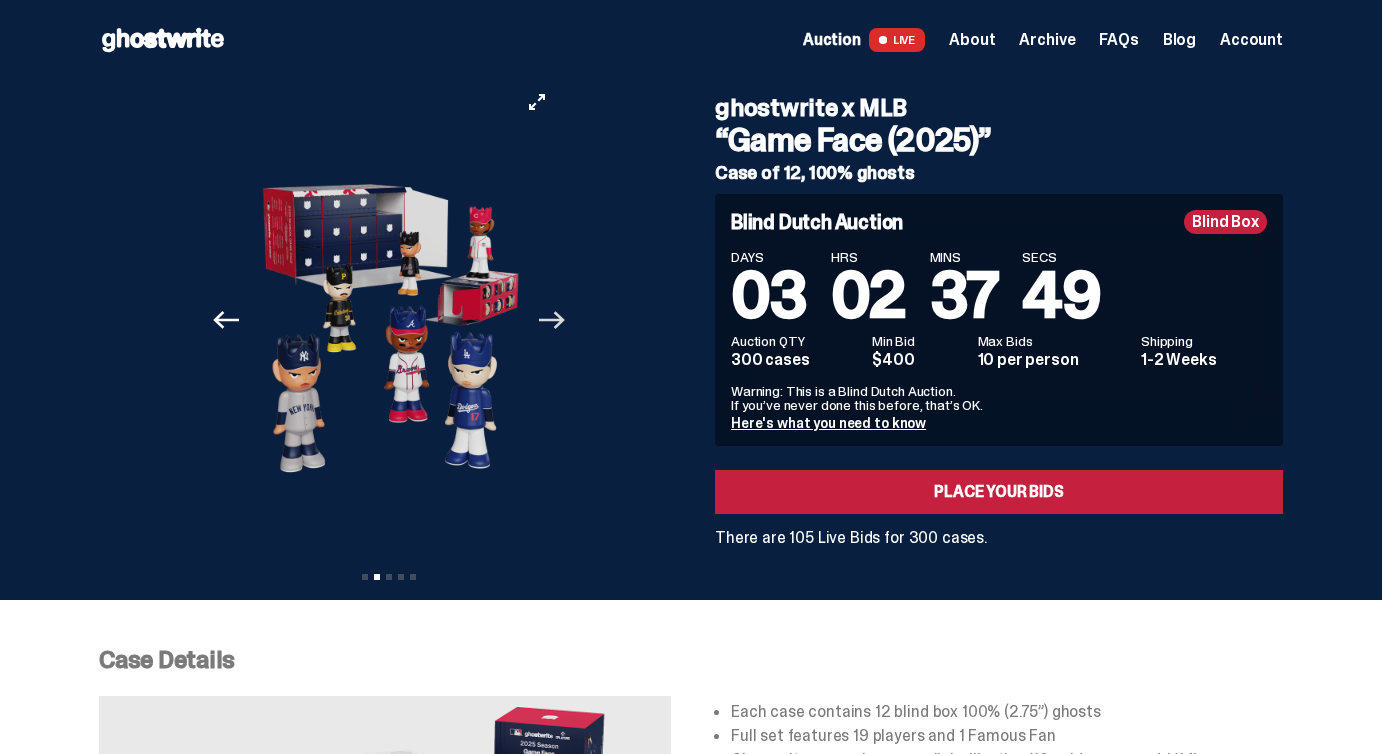 click 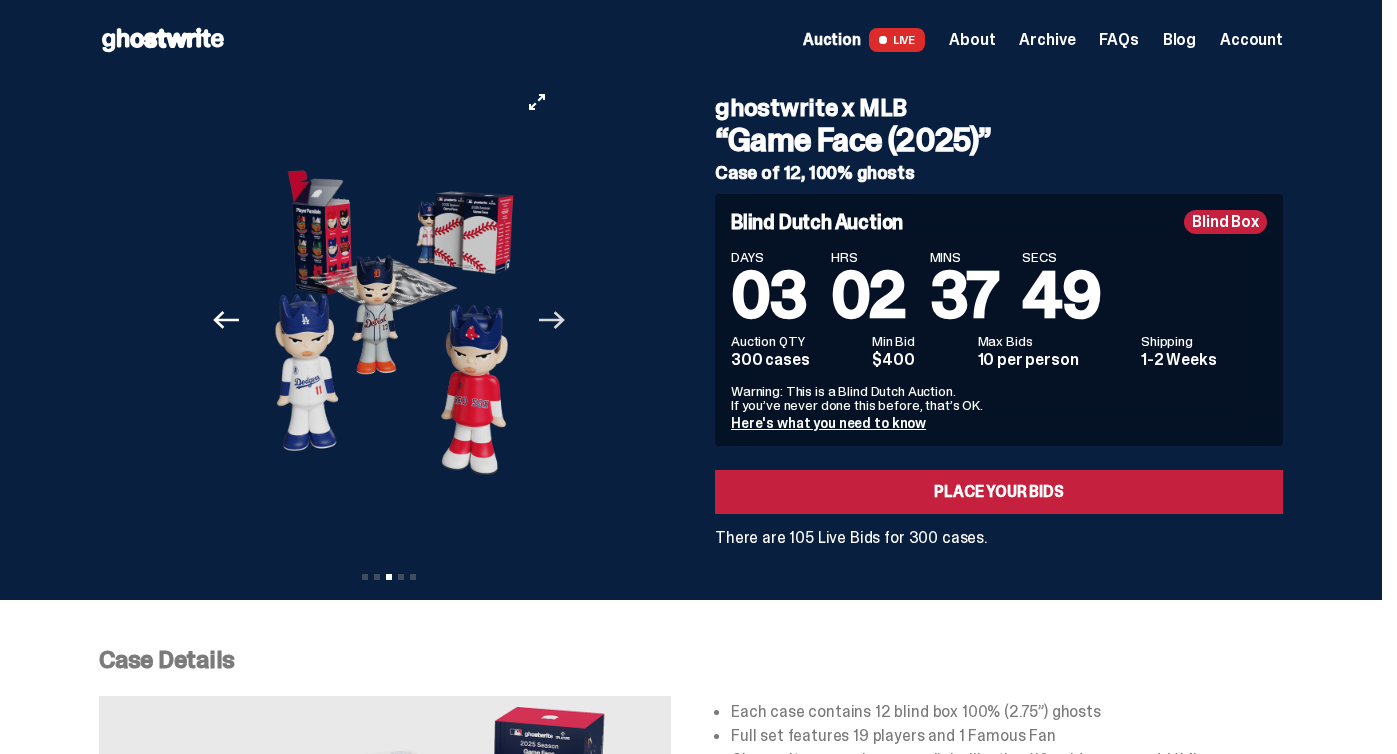 click 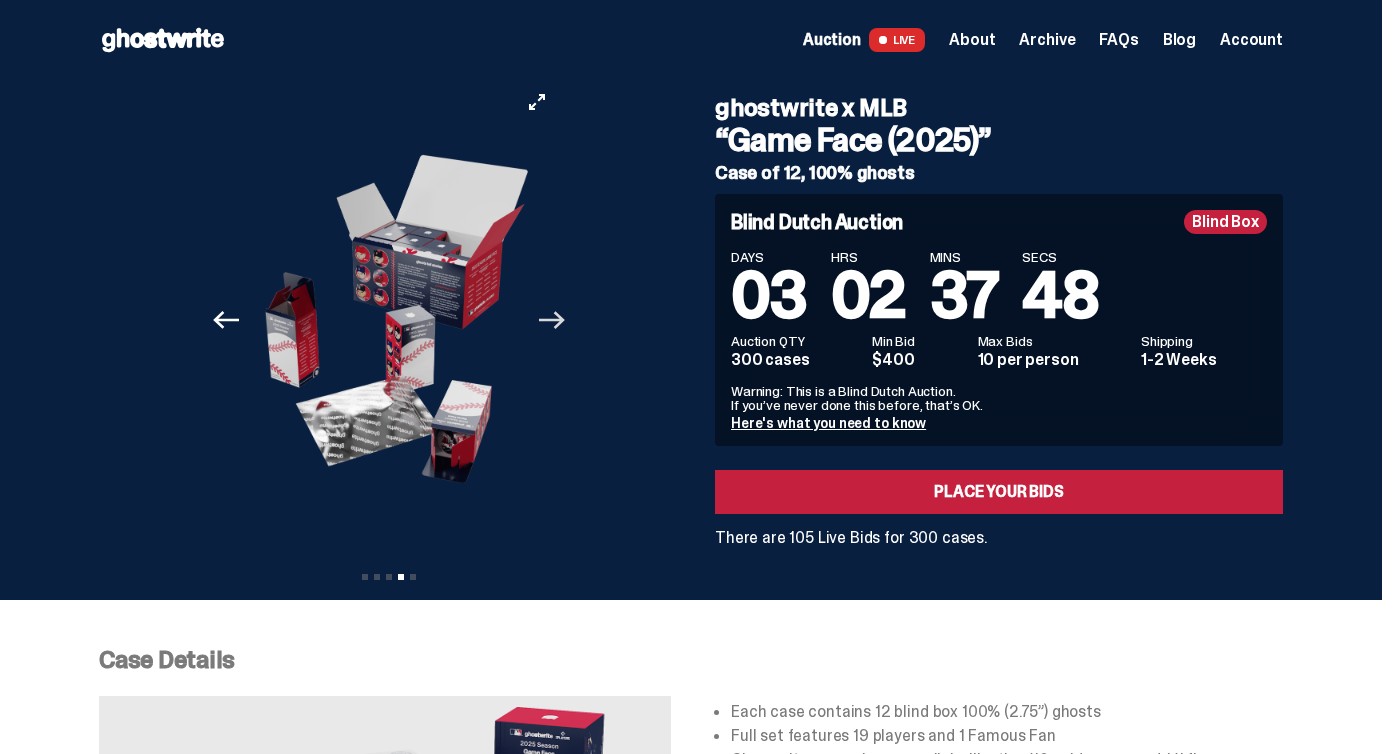click 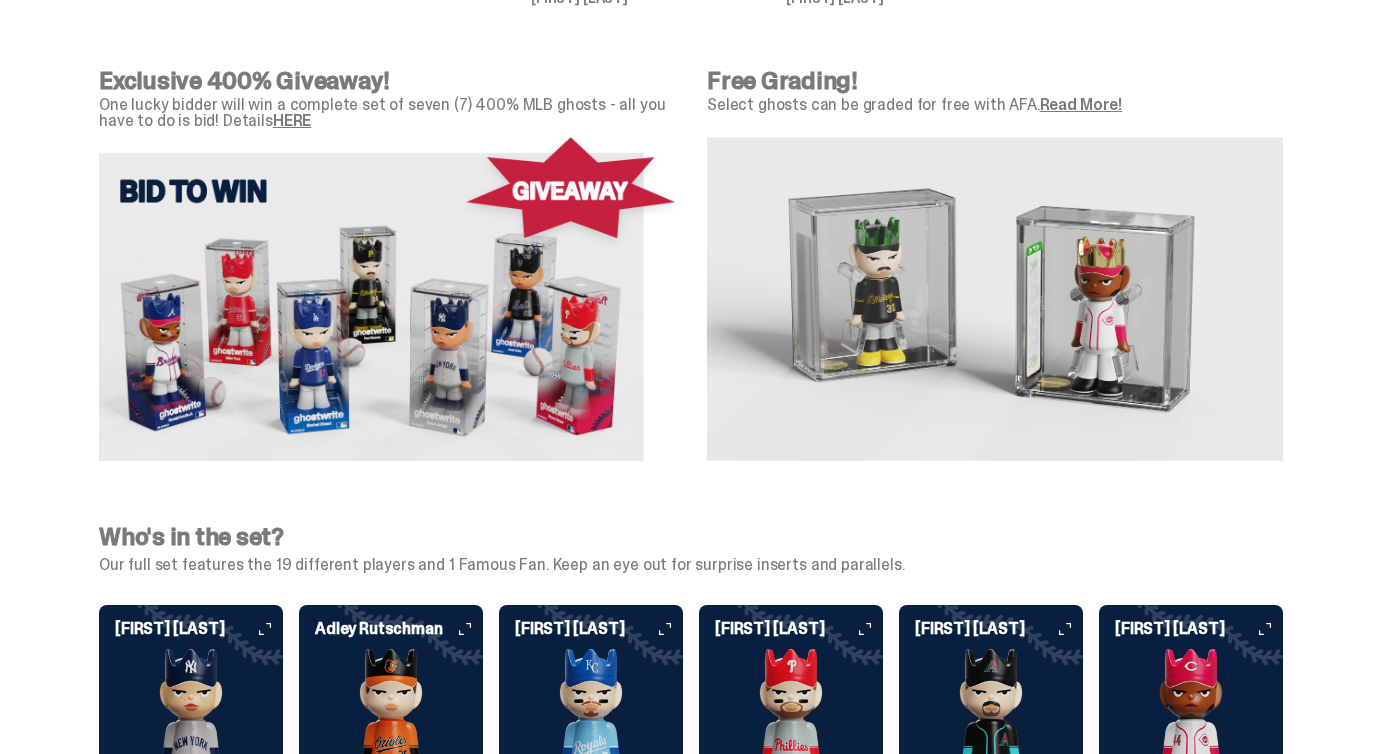 scroll, scrollTop: 1297, scrollLeft: 0, axis: vertical 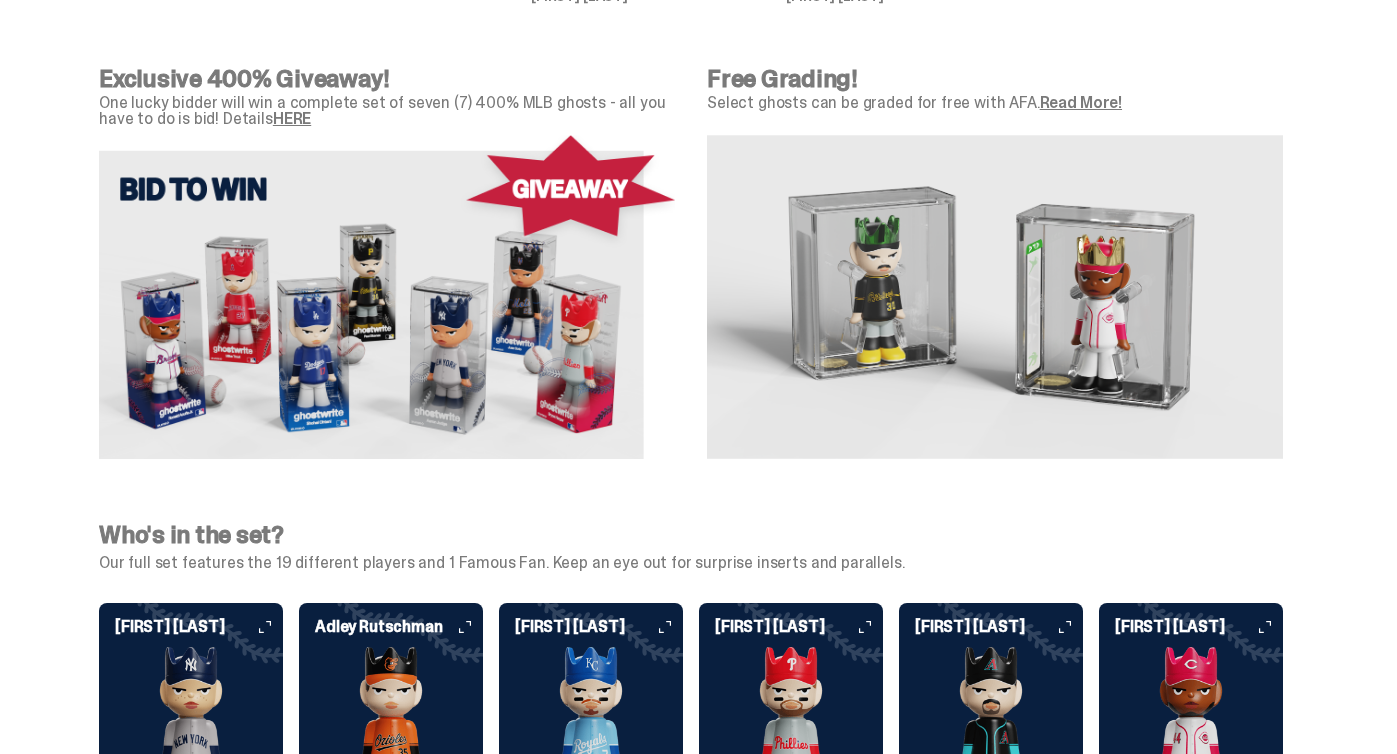 click at bounding box center (387, 297) 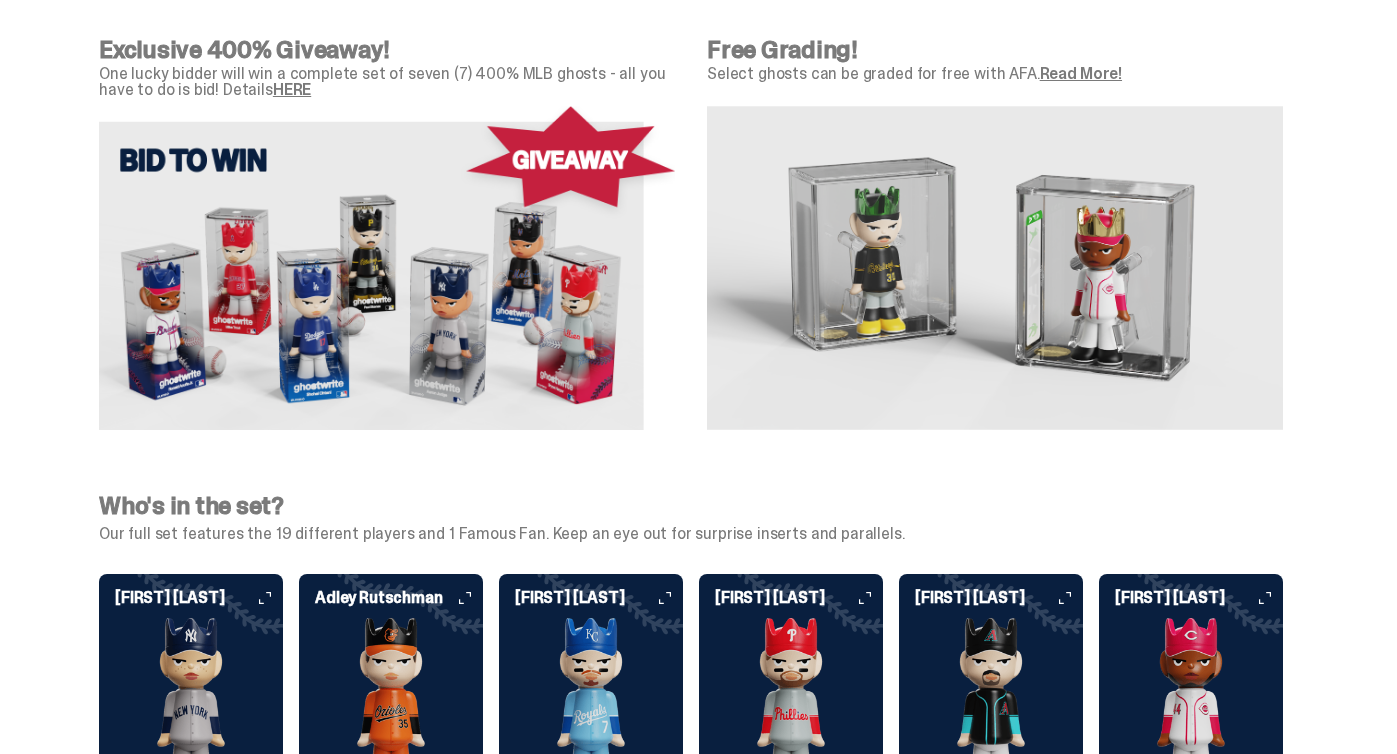 scroll, scrollTop: 1322, scrollLeft: 0, axis: vertical 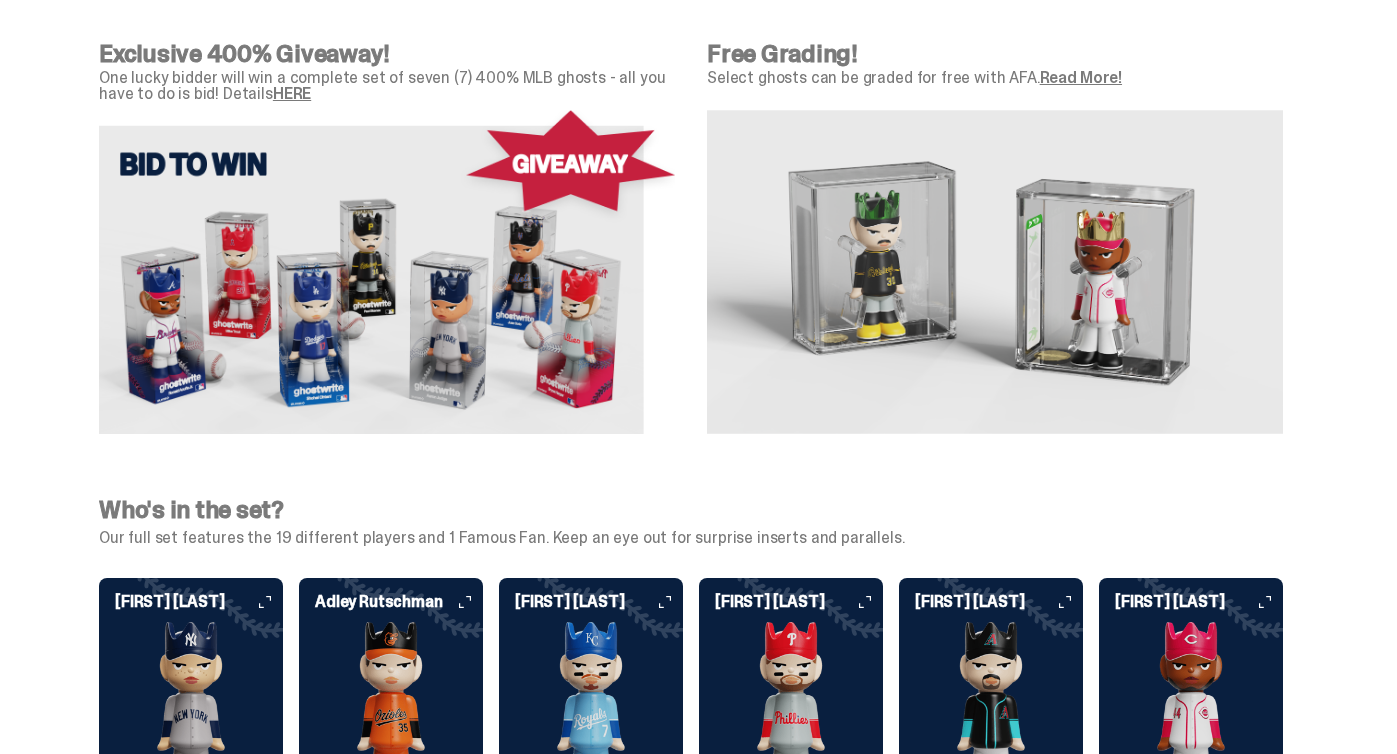 click on "Read More!" at bounding box center (1081, 77) 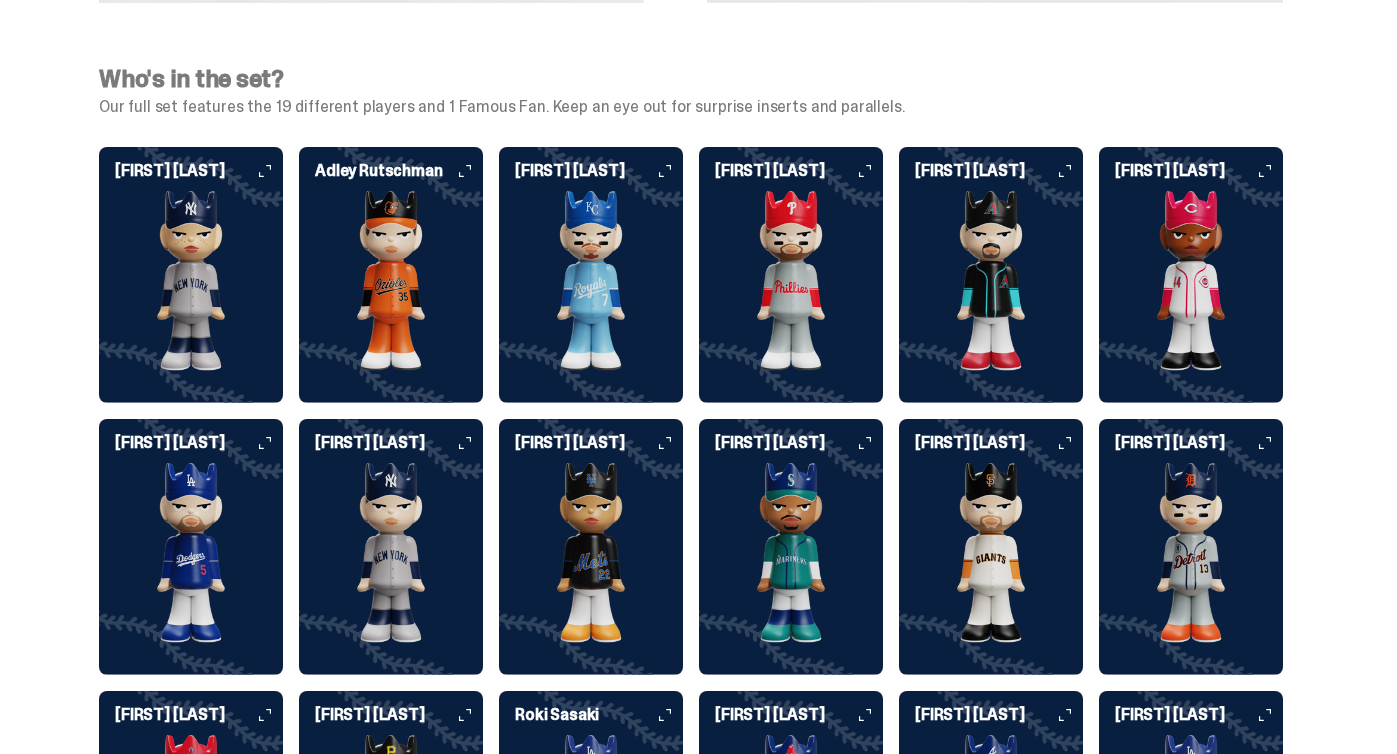 scroll, scrollTop: 1495, scrollLeft: 0, axis: vertical 